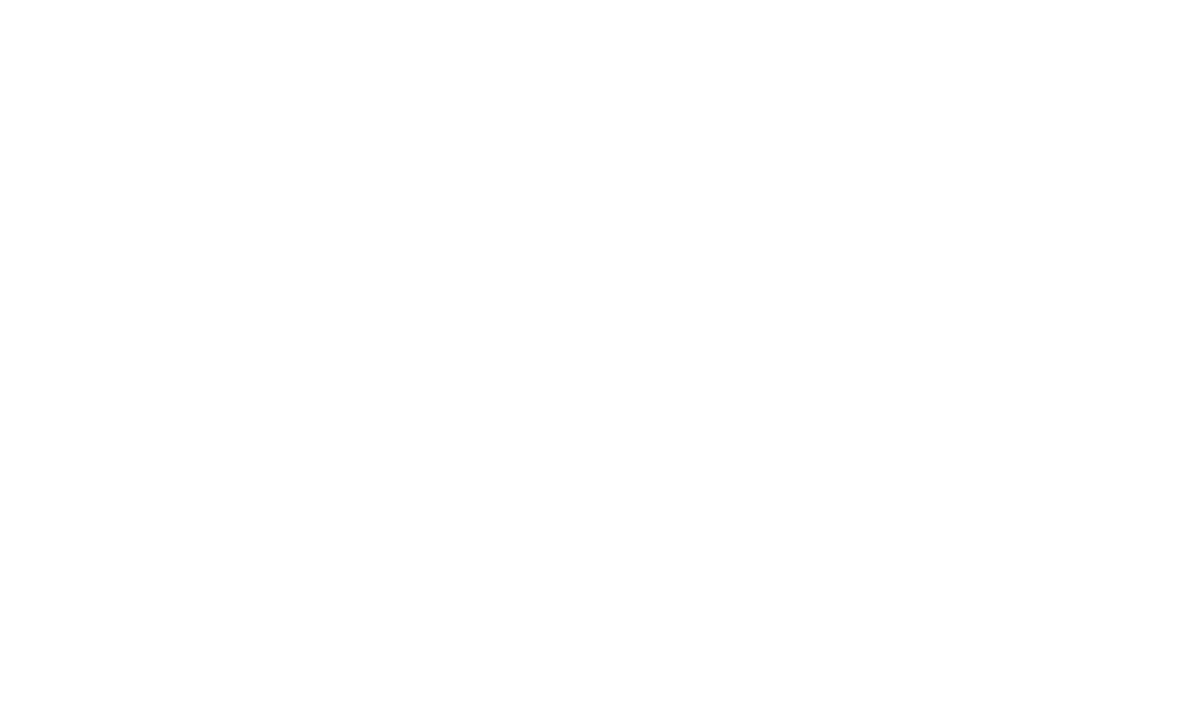 scroll, scrollTop: 0, scrollLeft: 0, axis: both 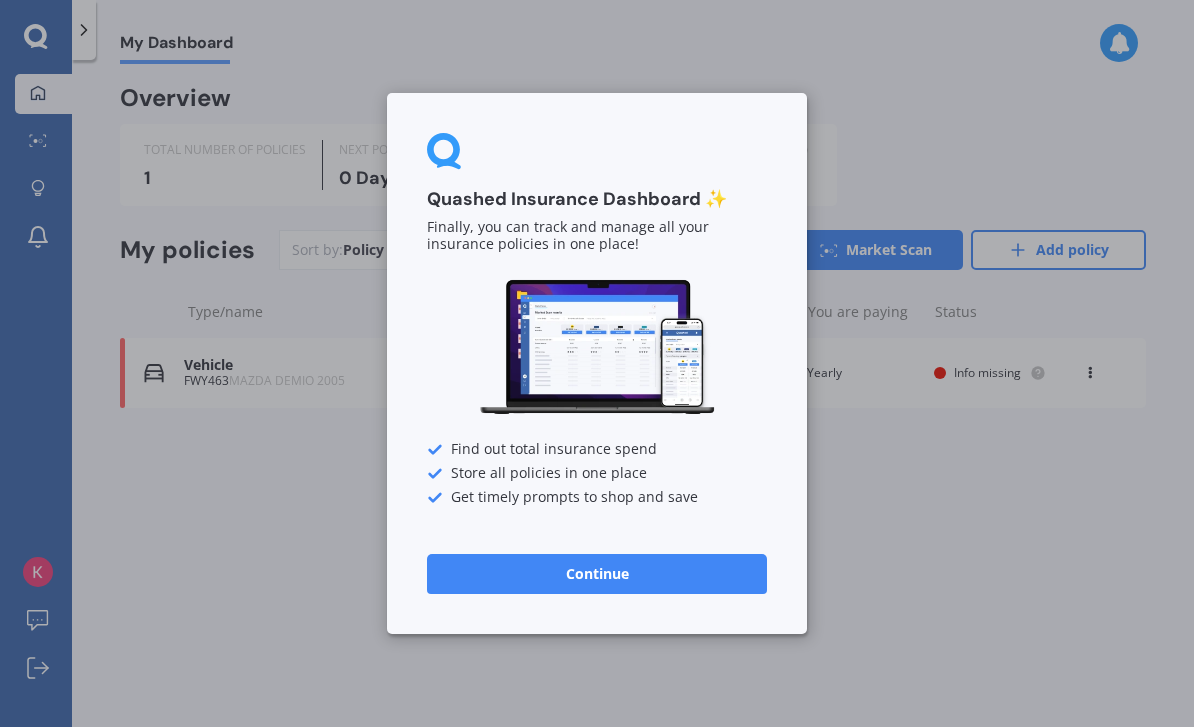 click on "Continue" at bounding box center (597, 574) 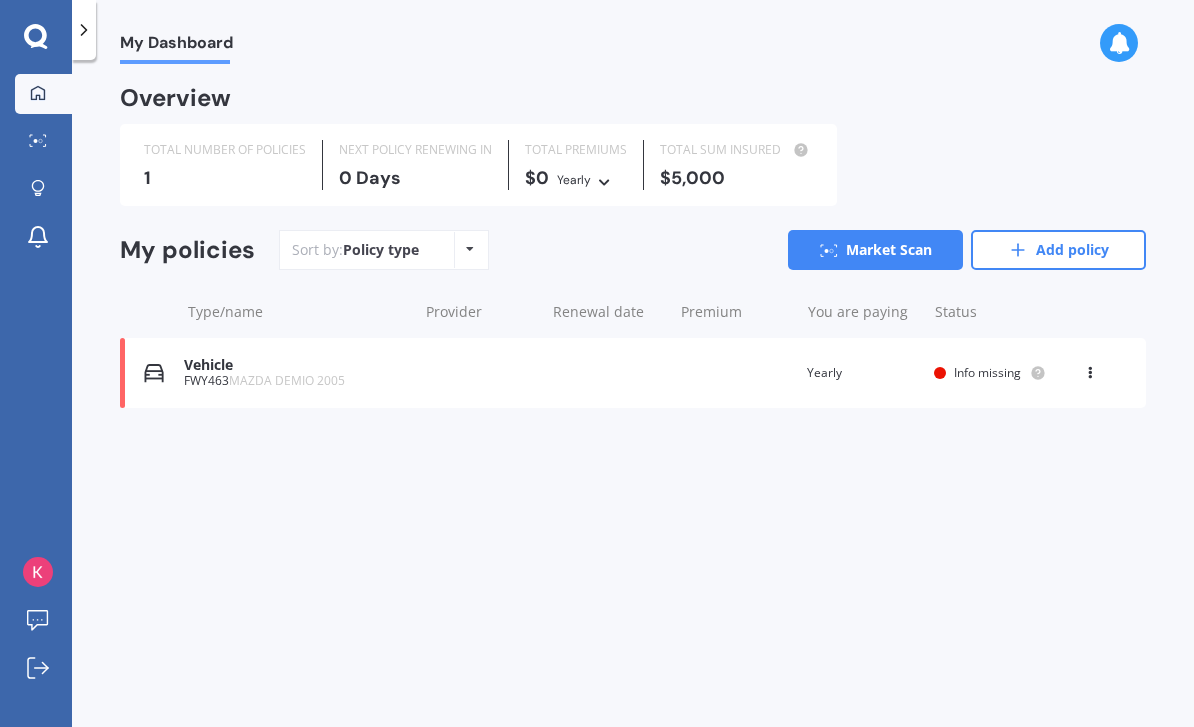 click on "Vehicle FWY463  MAZDA DEMIO 2005 Renewal date Premium You are paying Yearly Status Info missing View option View policy Delete" at bounding box center [633, 373] 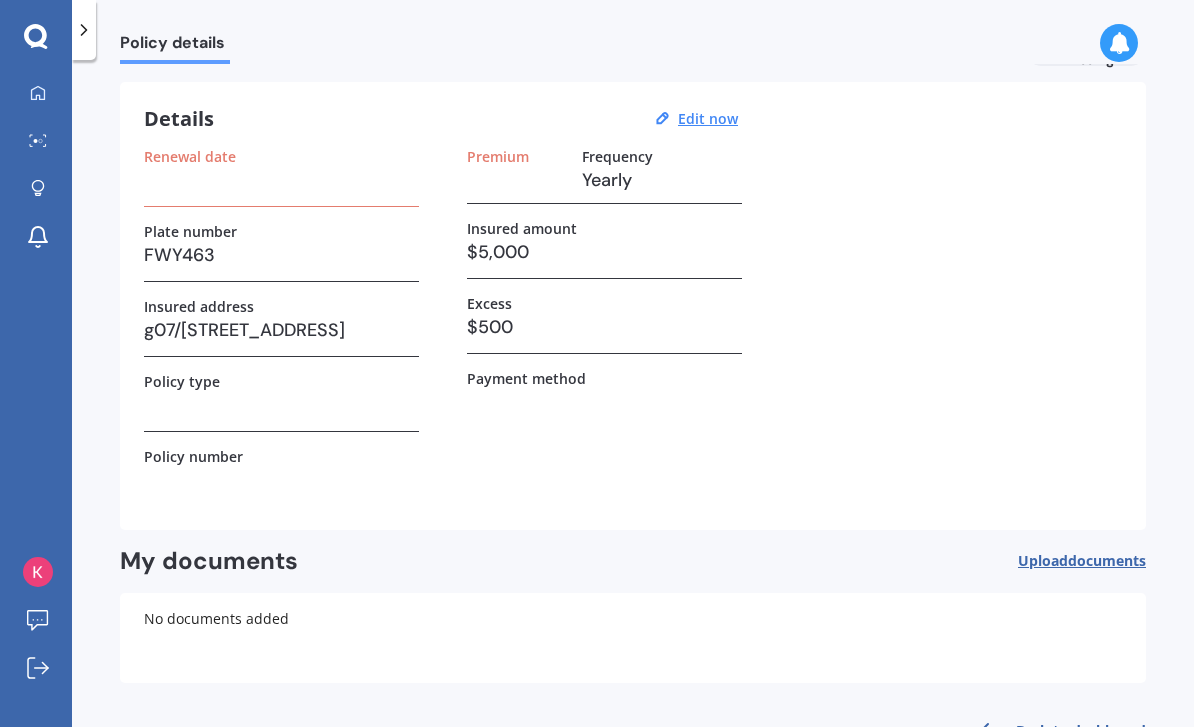 scroll, scrollTop: 15, scrollLeft: 0, axis: vertical 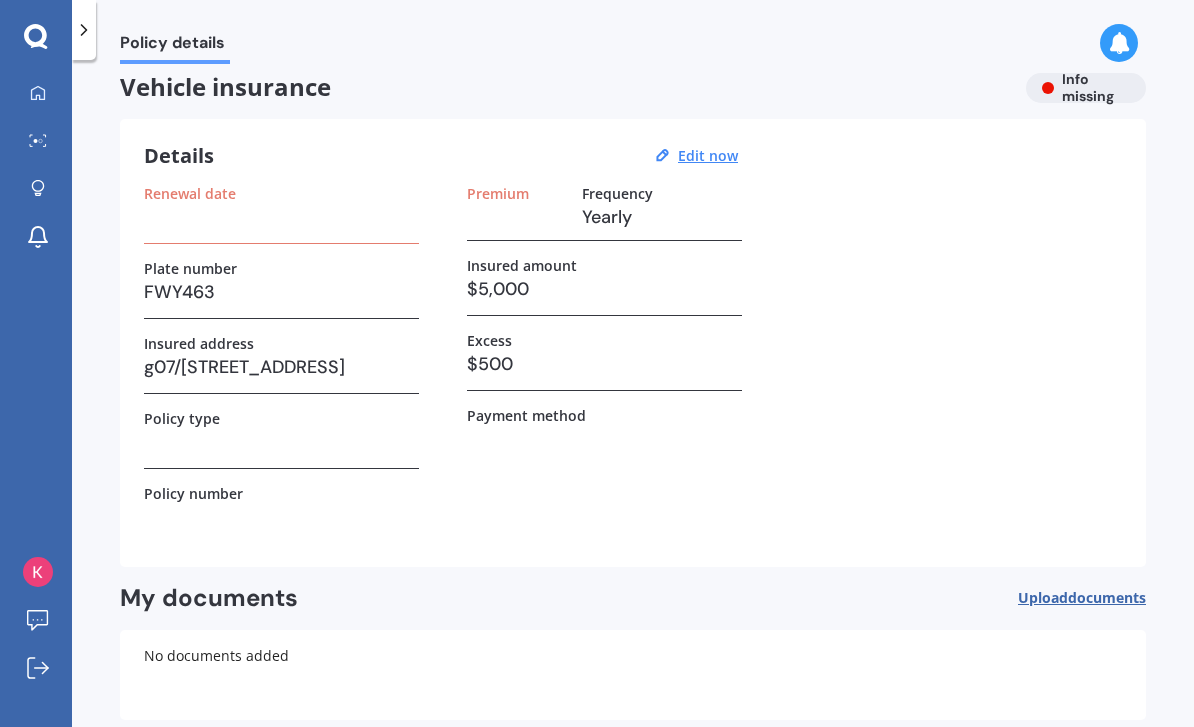 click at bounding box center (281, 217) 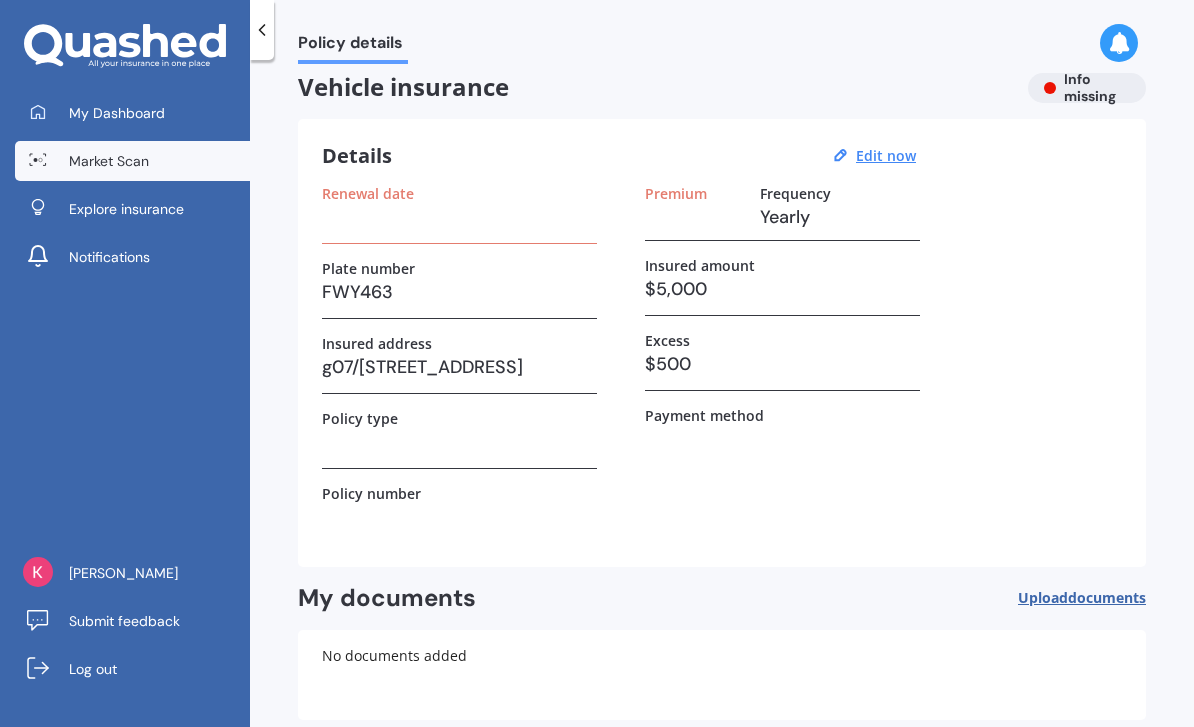 click on "Market Scan" at bounding box center [132, 161] 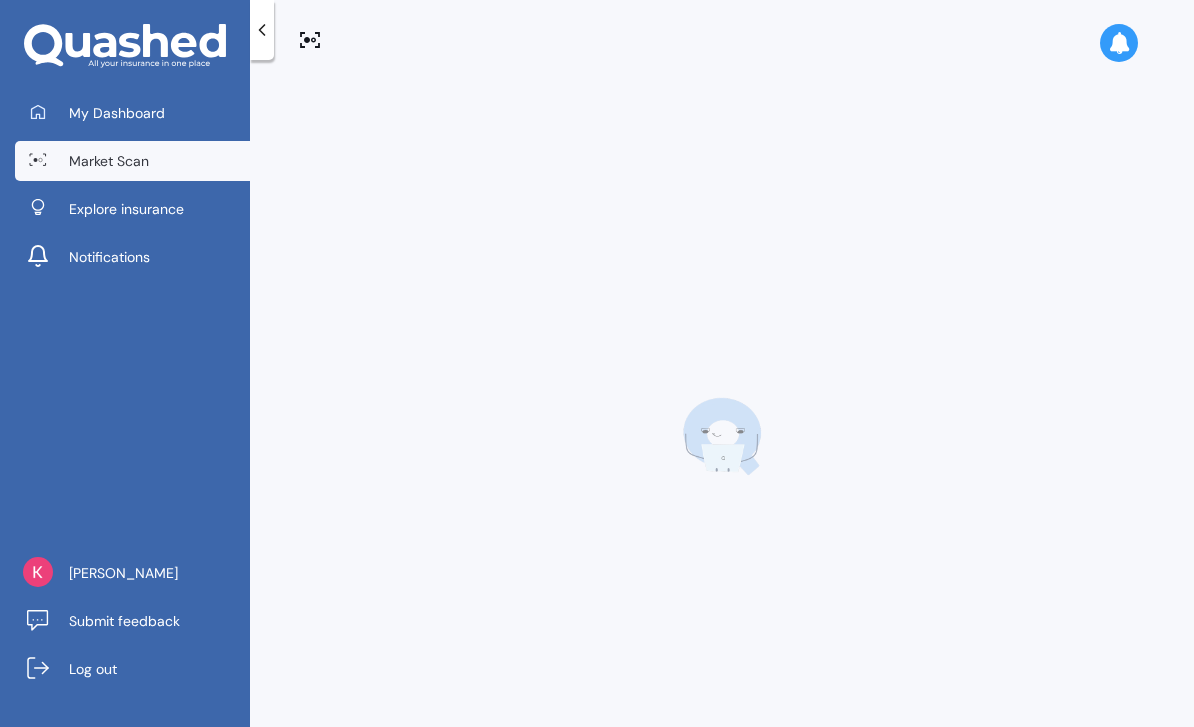 scroll, scrollTop: 0, scrollLeft: 0, axis: both 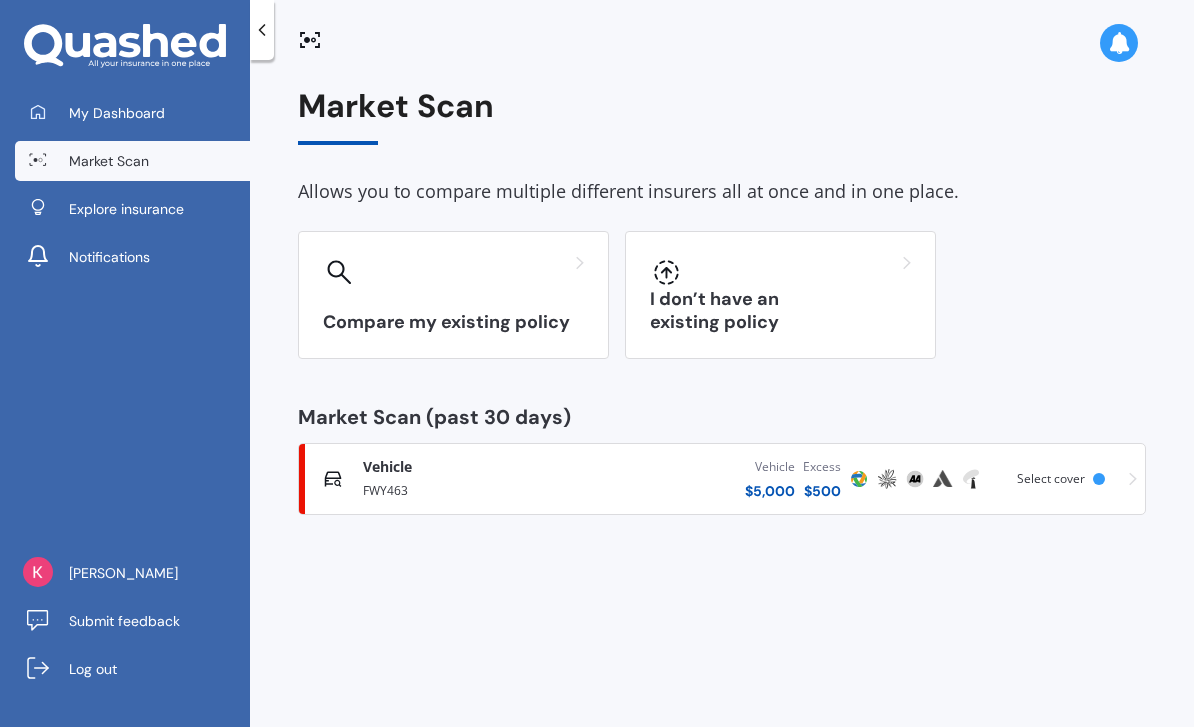 click on "Vehicle Third Party, Fire & Theft FWY463 Vehicle $ 5,000 Excess $ 500 Scanned 3 hours ago Select cover" at bounding box center [722, 479] 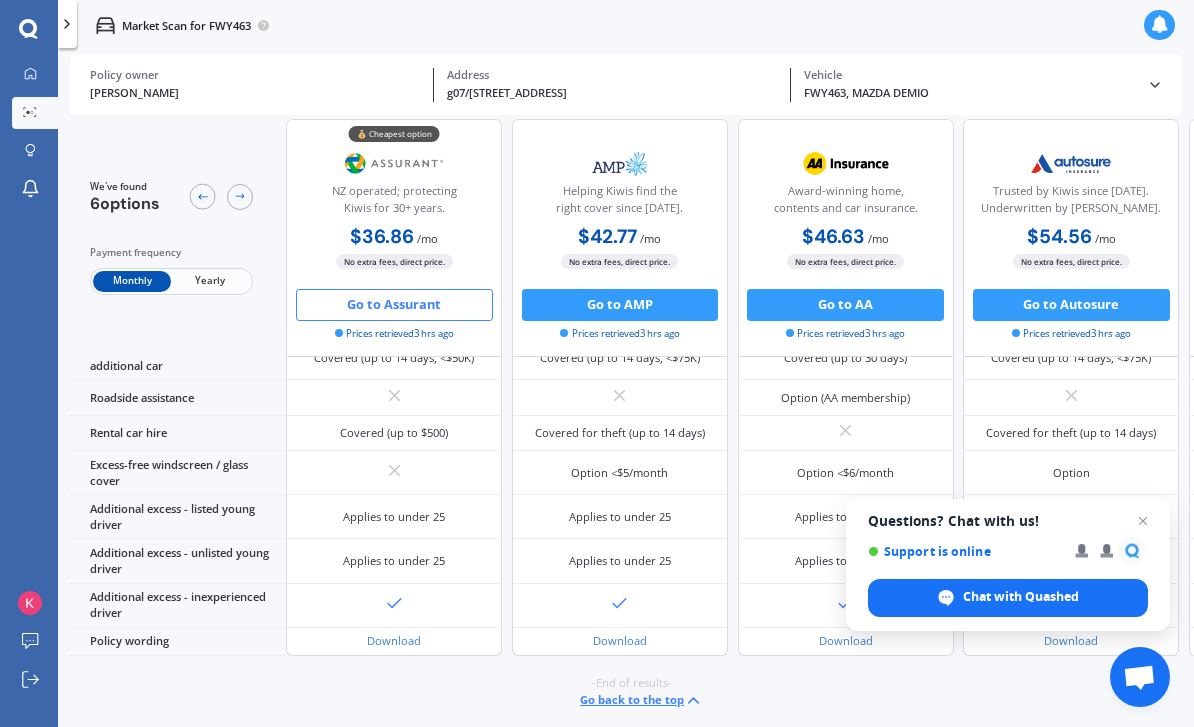 scroll, scrollTop: 776, scrollLeft: 0, axis: vertical 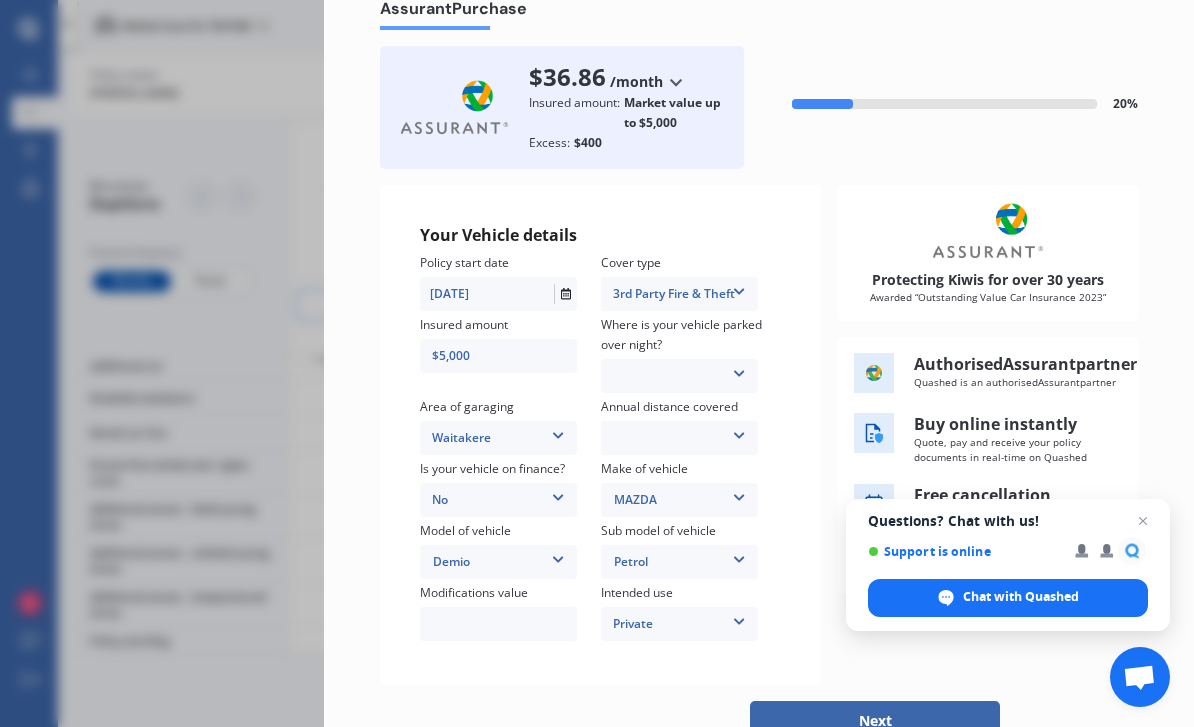click on "In a garage On own property On street or road" at bounding box center [679, 376] 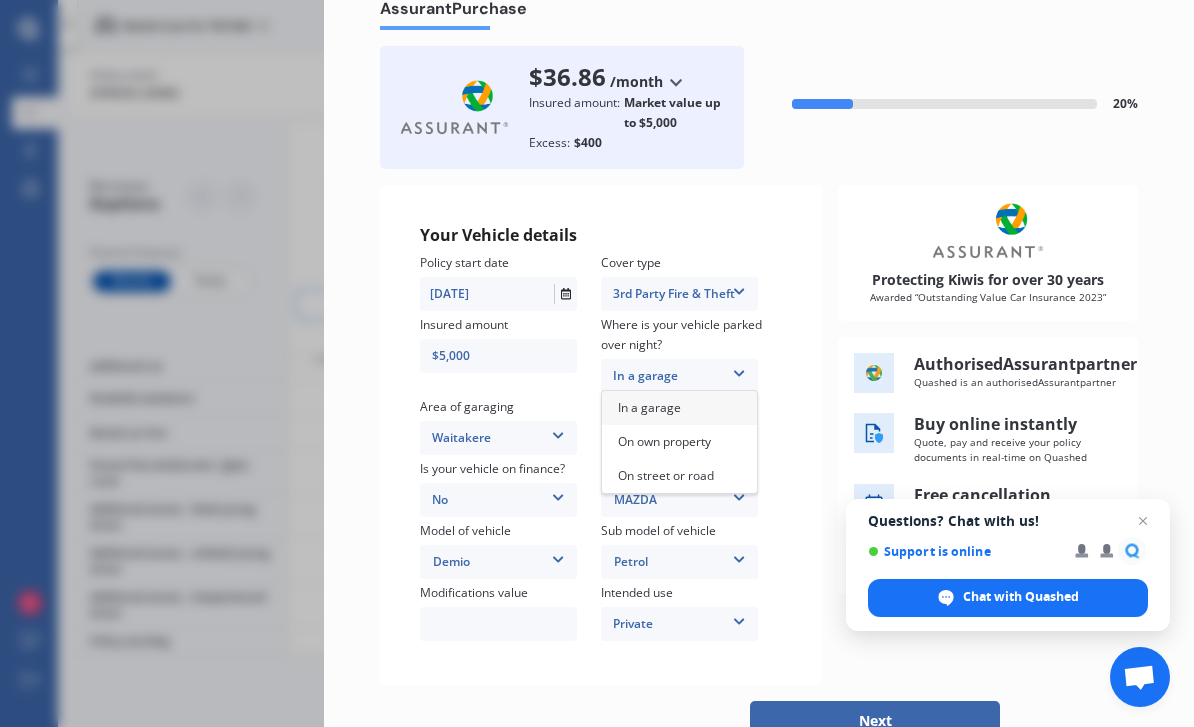 click on "On street or road" at bounding box center [679, 476] 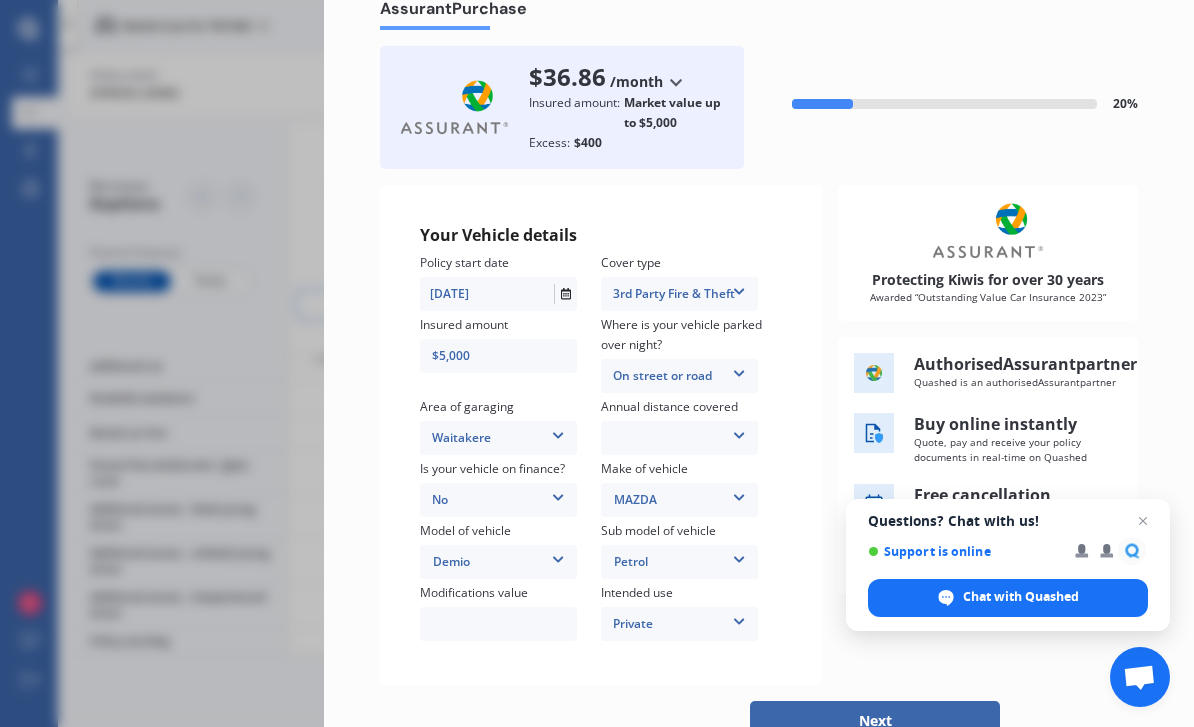 click at bounding box center [558, 432] 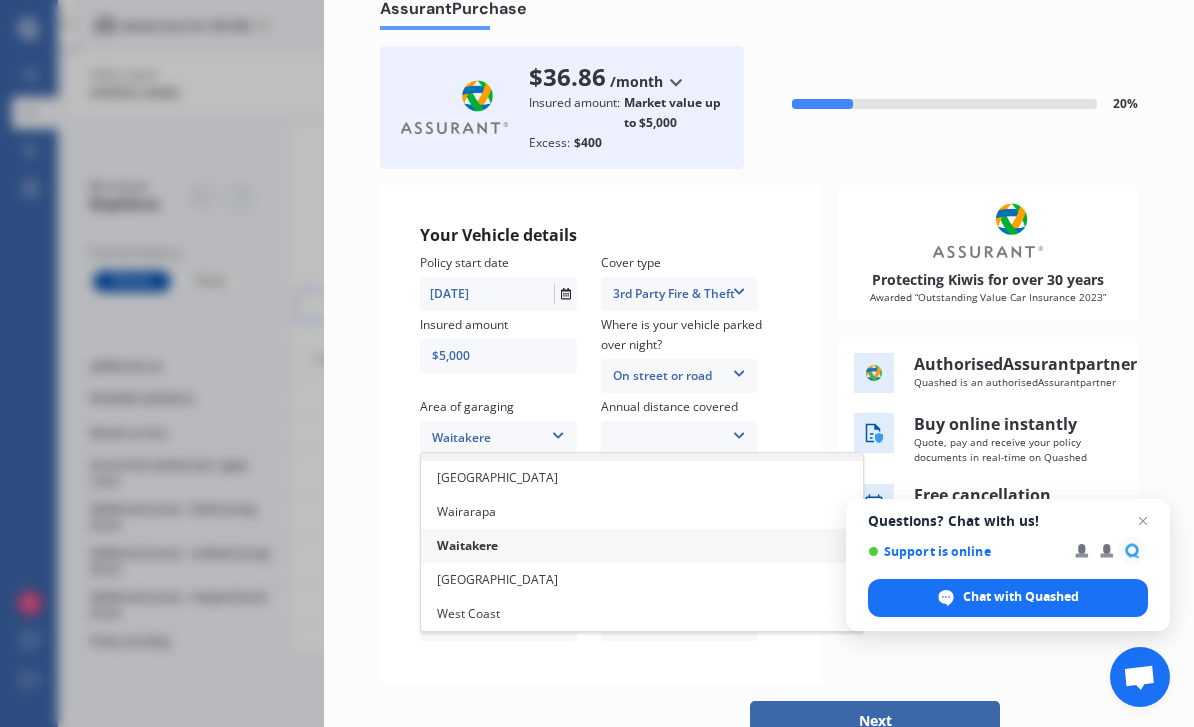 scroll, scrollTop: 570, scrollLeft: 0, axis: vertical 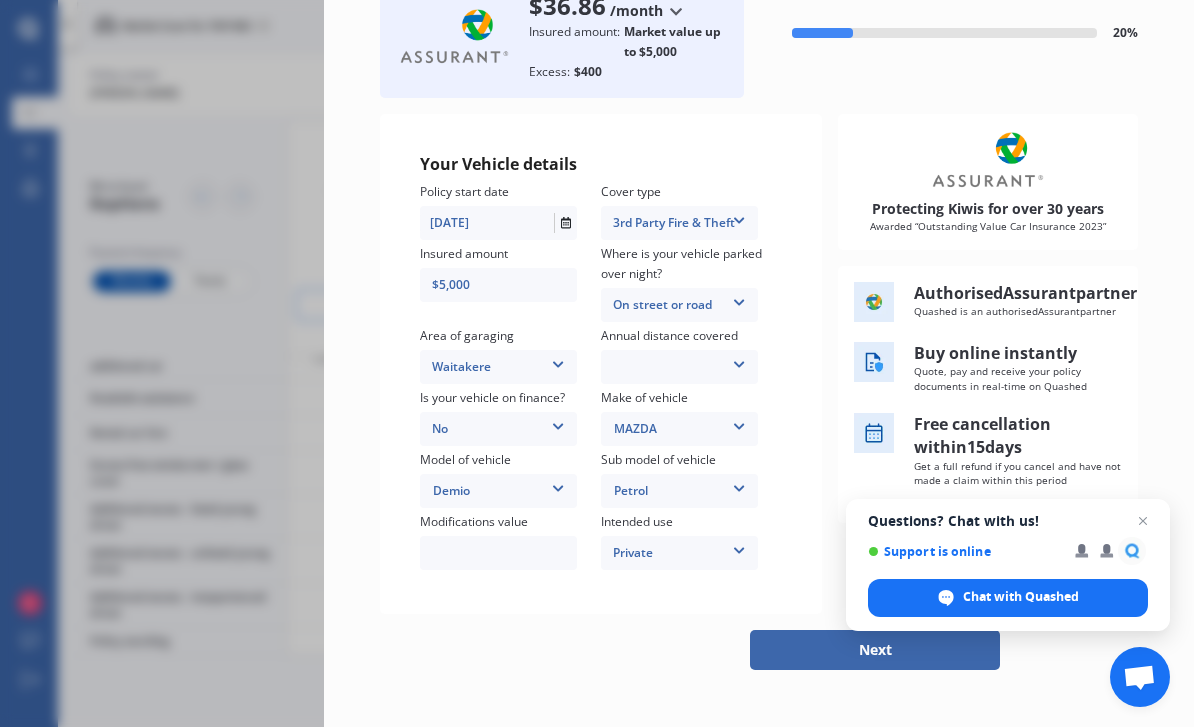 click on "Low (less than 15,000km per year) Average (15,000-30,000km per year) High (30,000+km per year)" at bounding box center (679, 367) 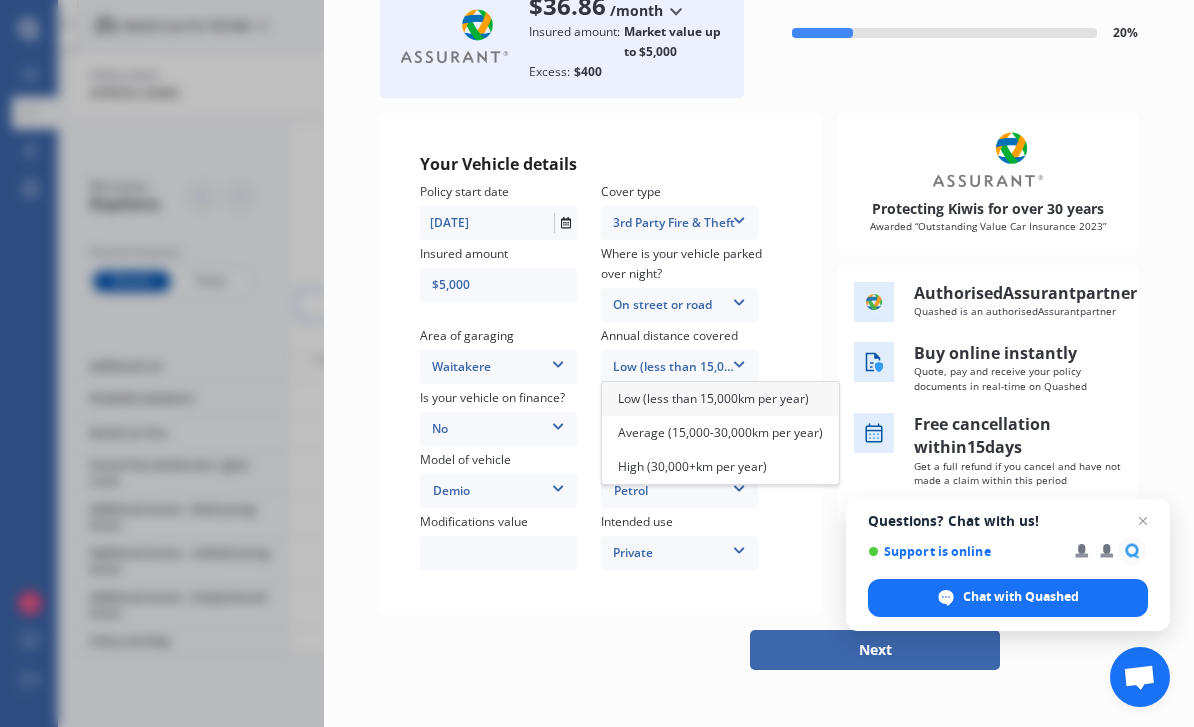 click on "Low (less than 15,000km per year)" at bounding box center [713, 398] 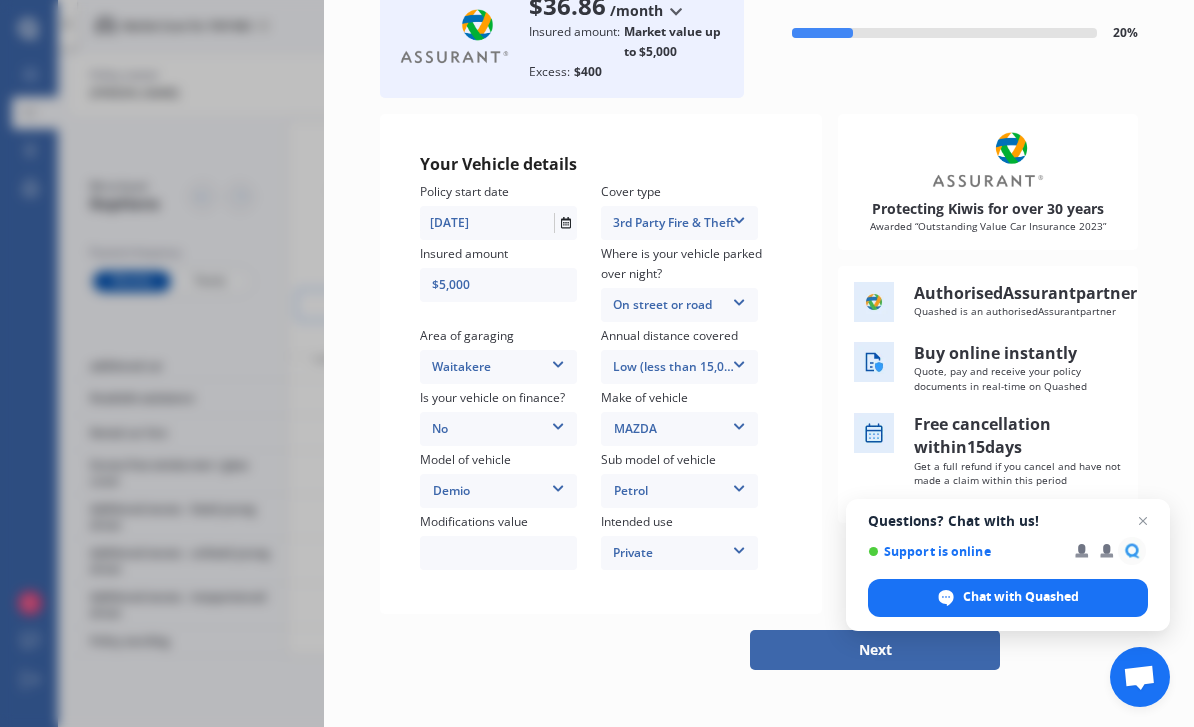 click at bounding box center [498, 553] 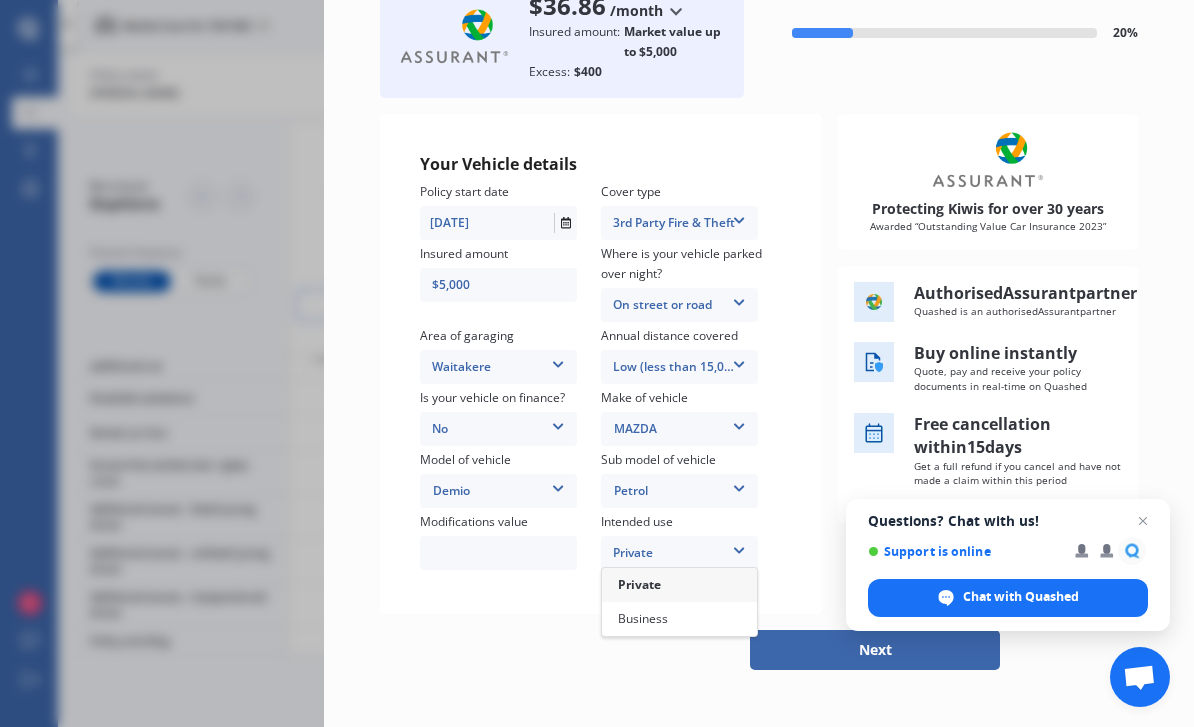 click on "Private" at bounding box center [679, 553] 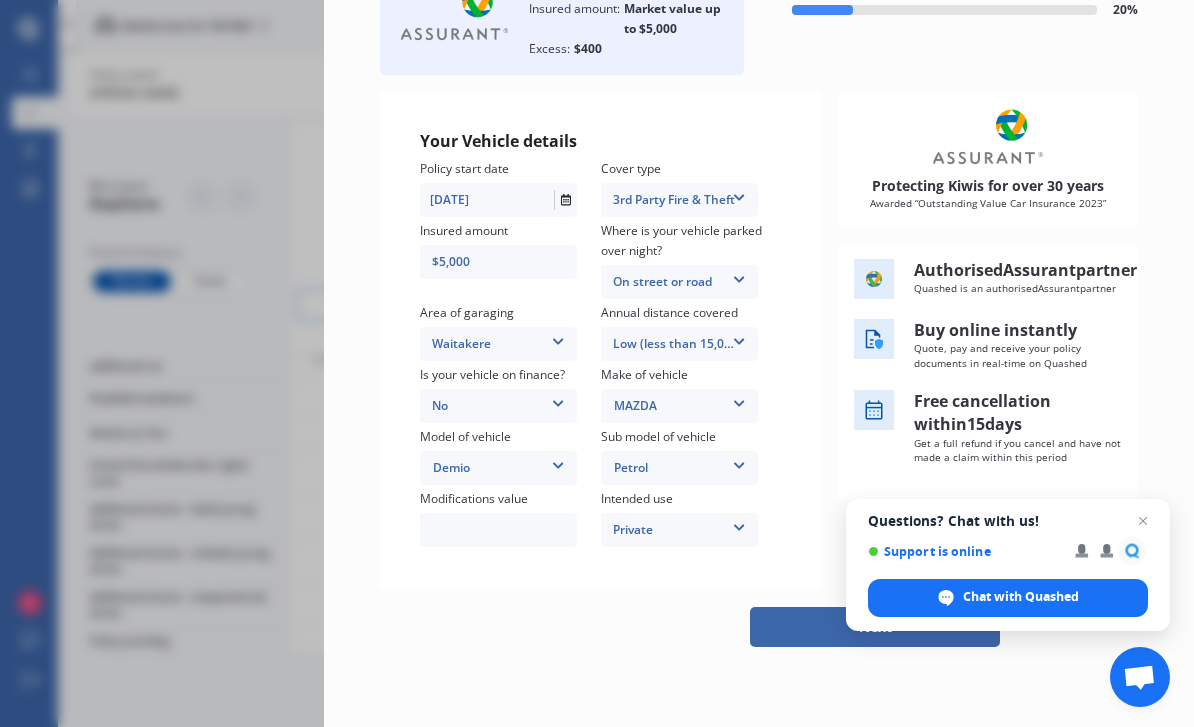 scroll, scrollTop: 249, scrollLeft: 0, axis: vertical 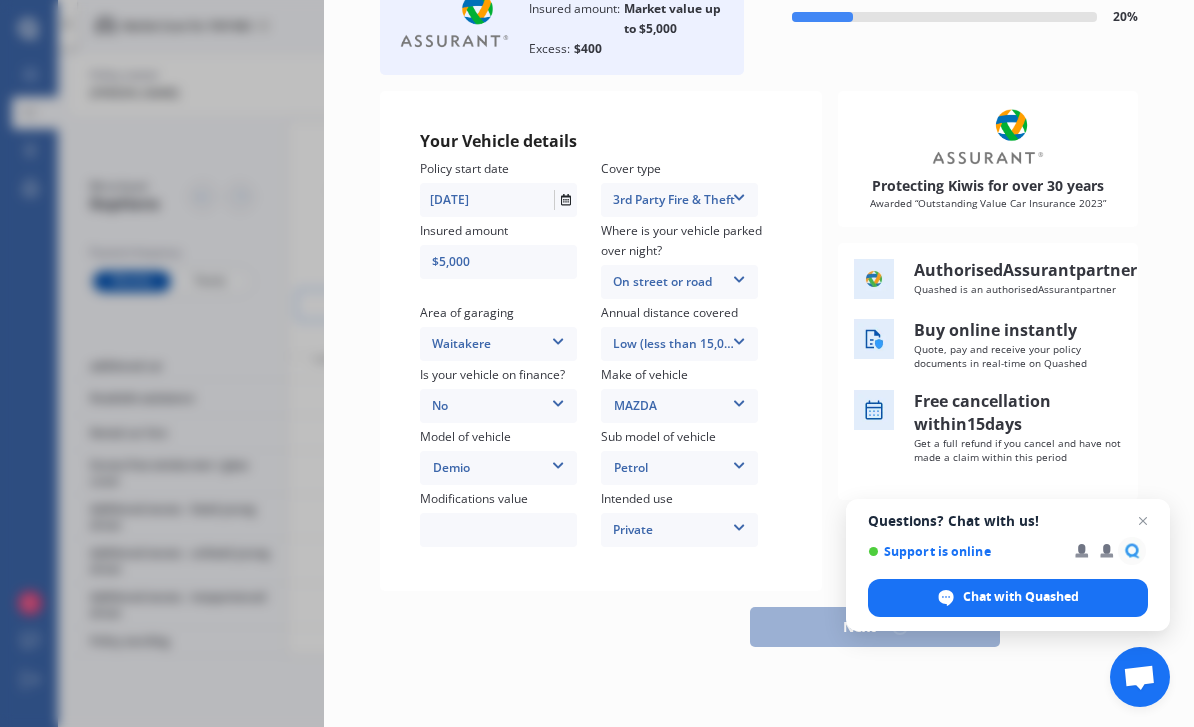 select on "08" 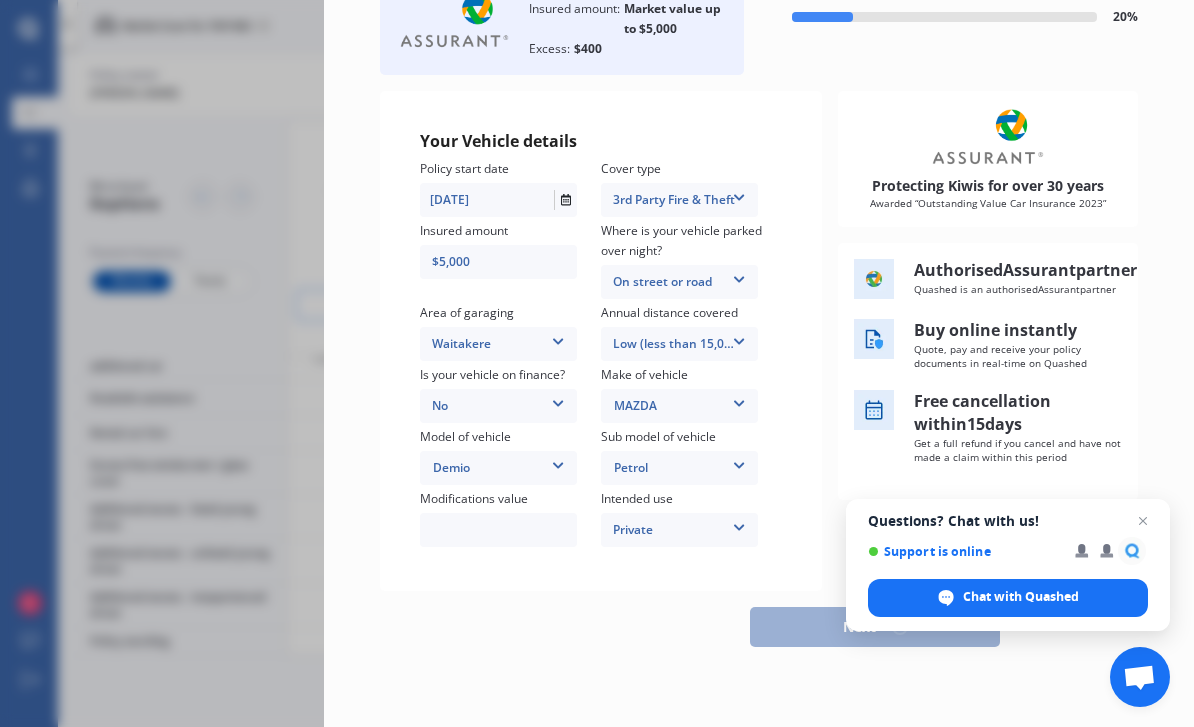 select on "1999" 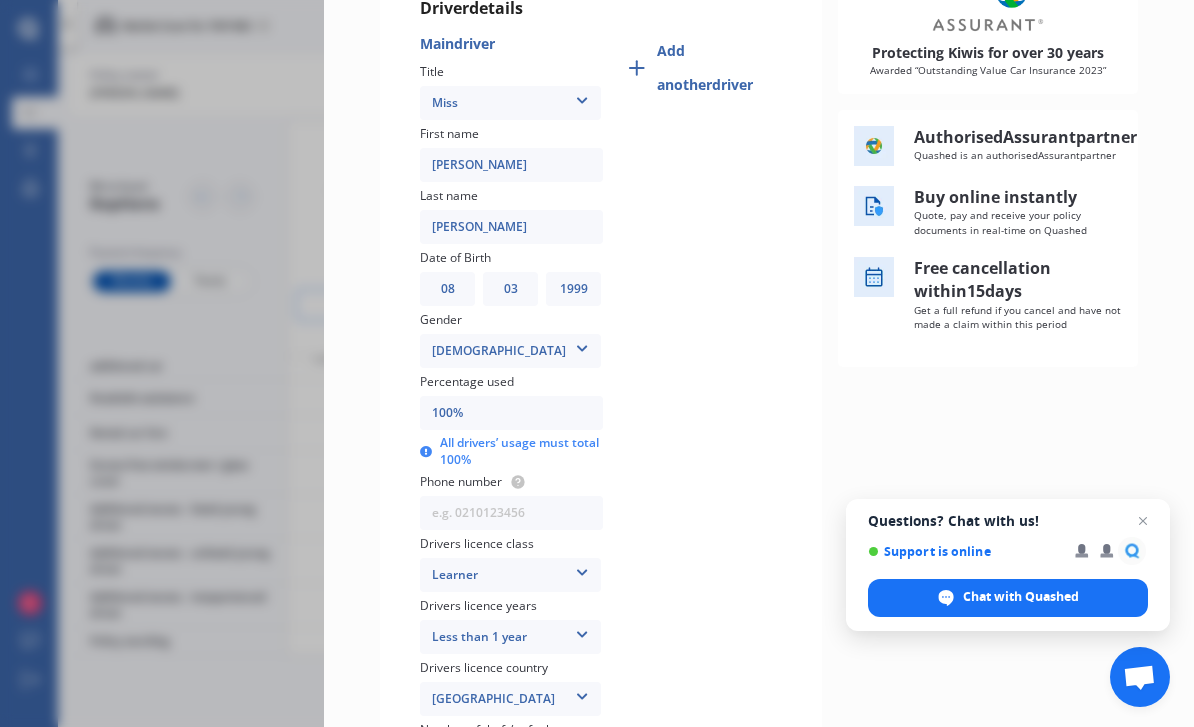 scroll, scrollTop: 301, scrollLeft: 0, axis: vertical 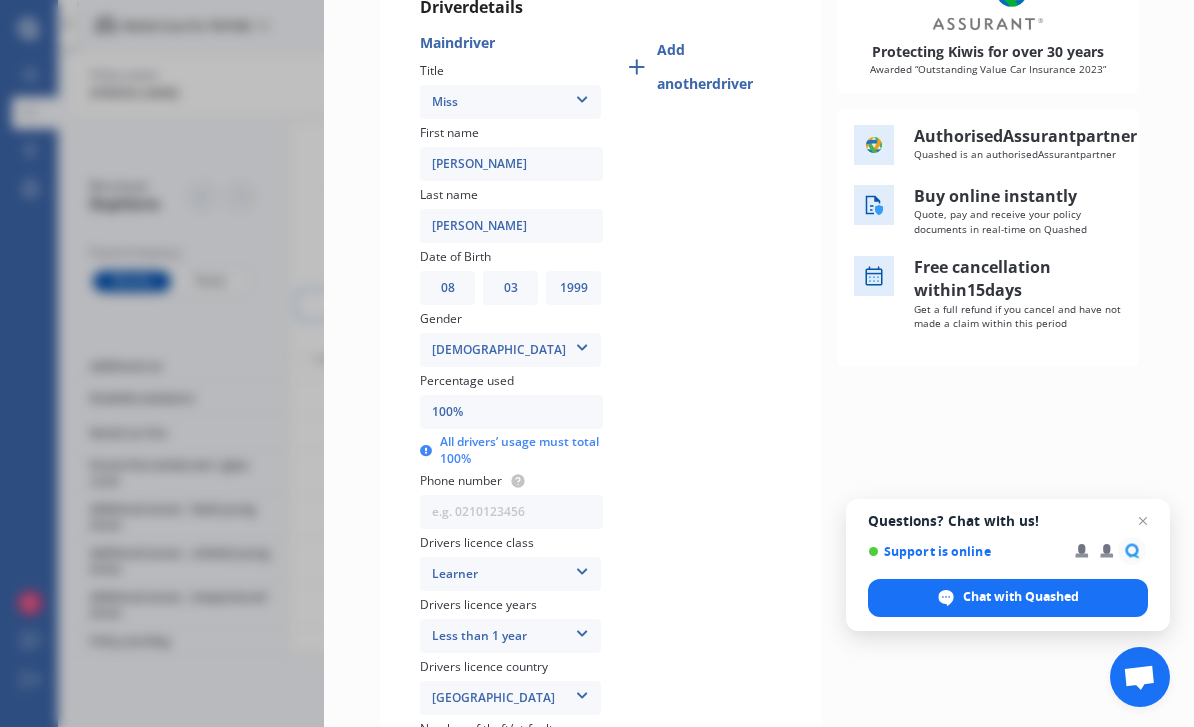 click on "Phone number" at bounding box center [511, 502] 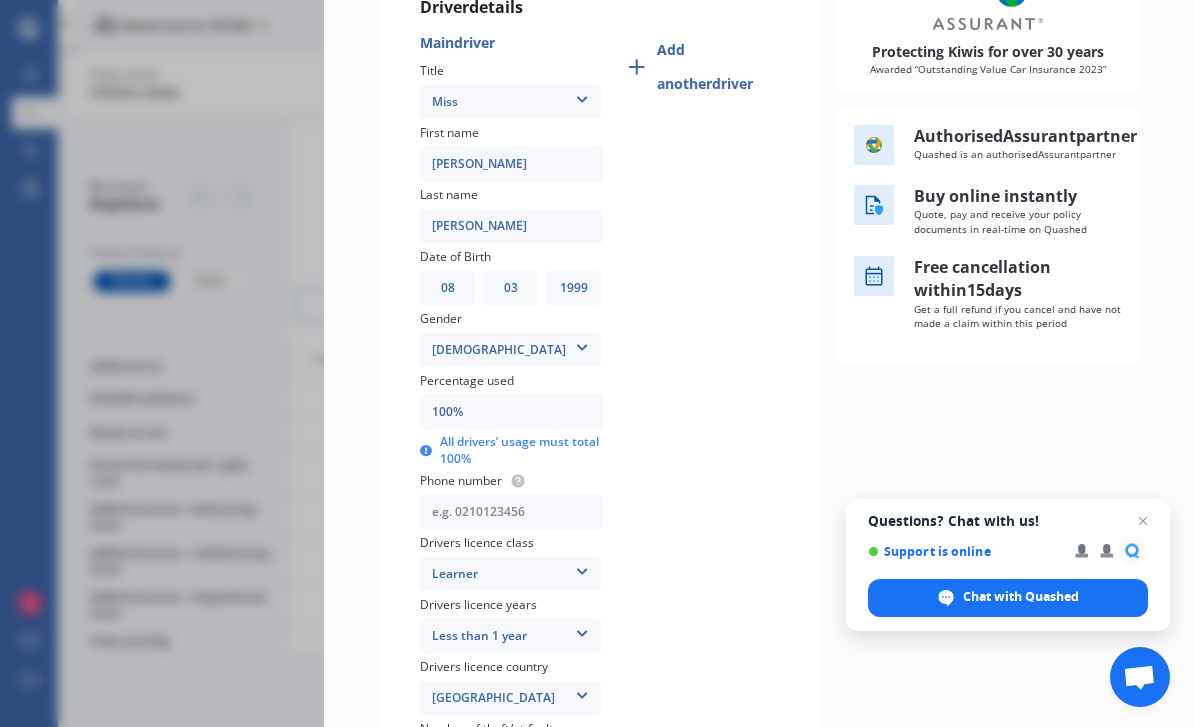 click at bounding box center (511, 512) 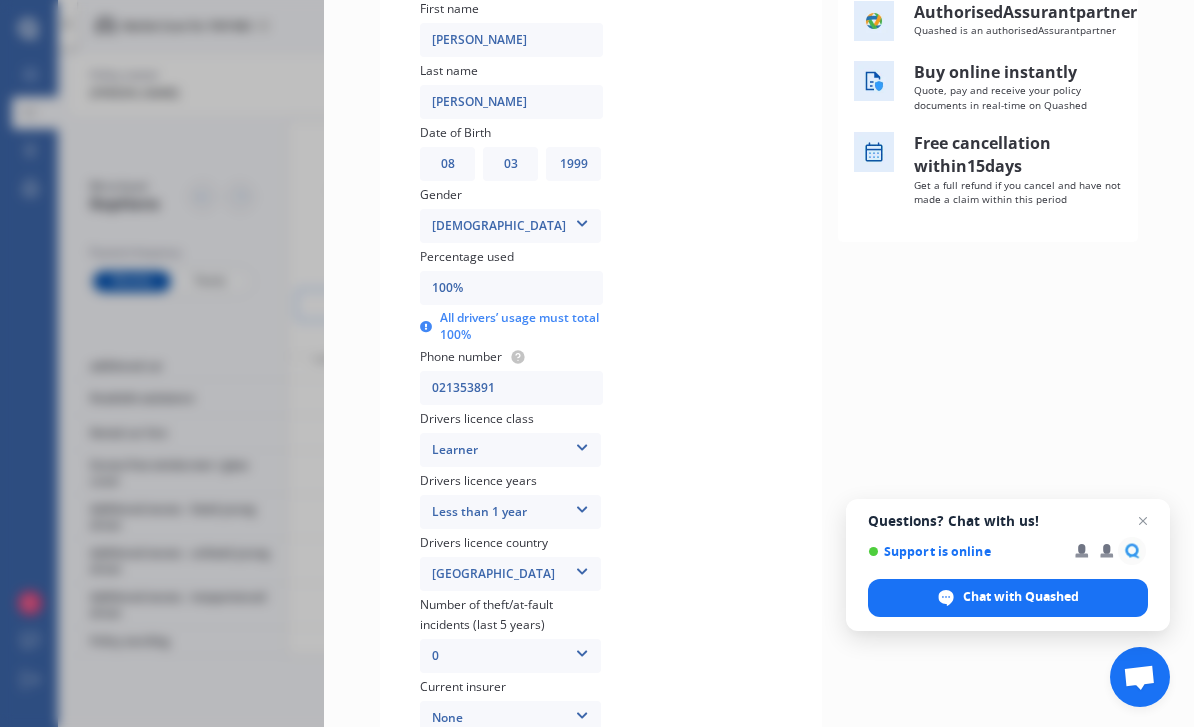 scroll, scrollTop: 428, scrollLeft: 0, axis: vertical 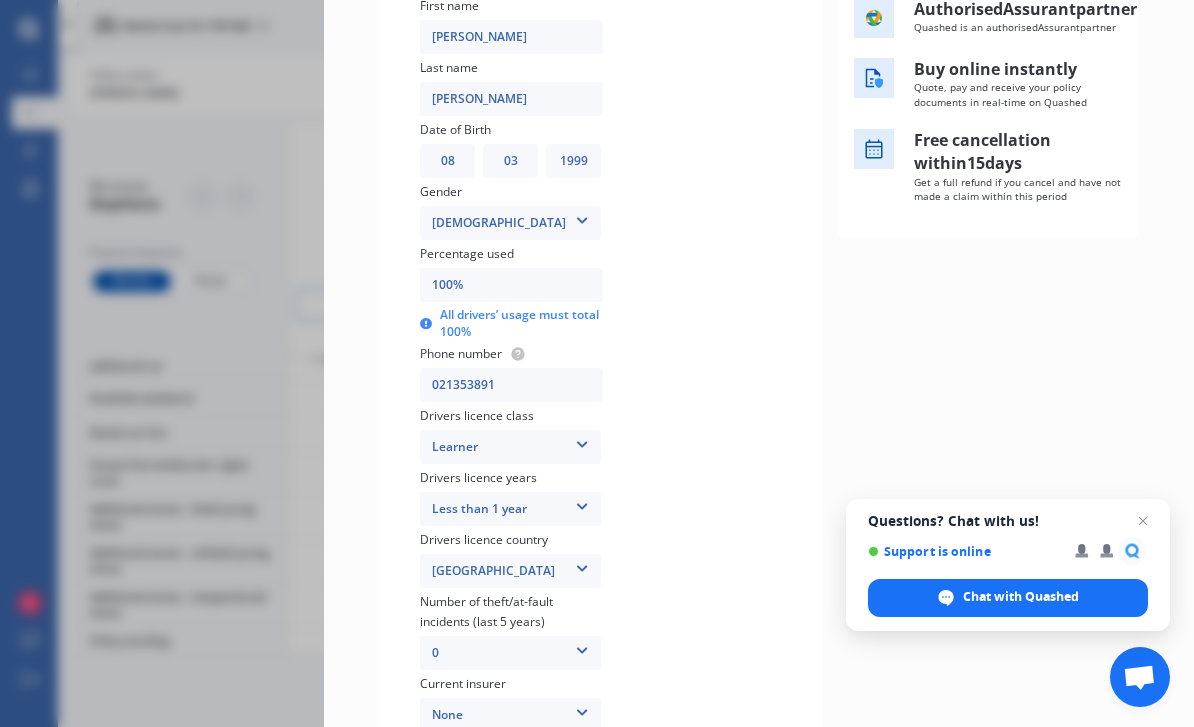 type on "021353891" 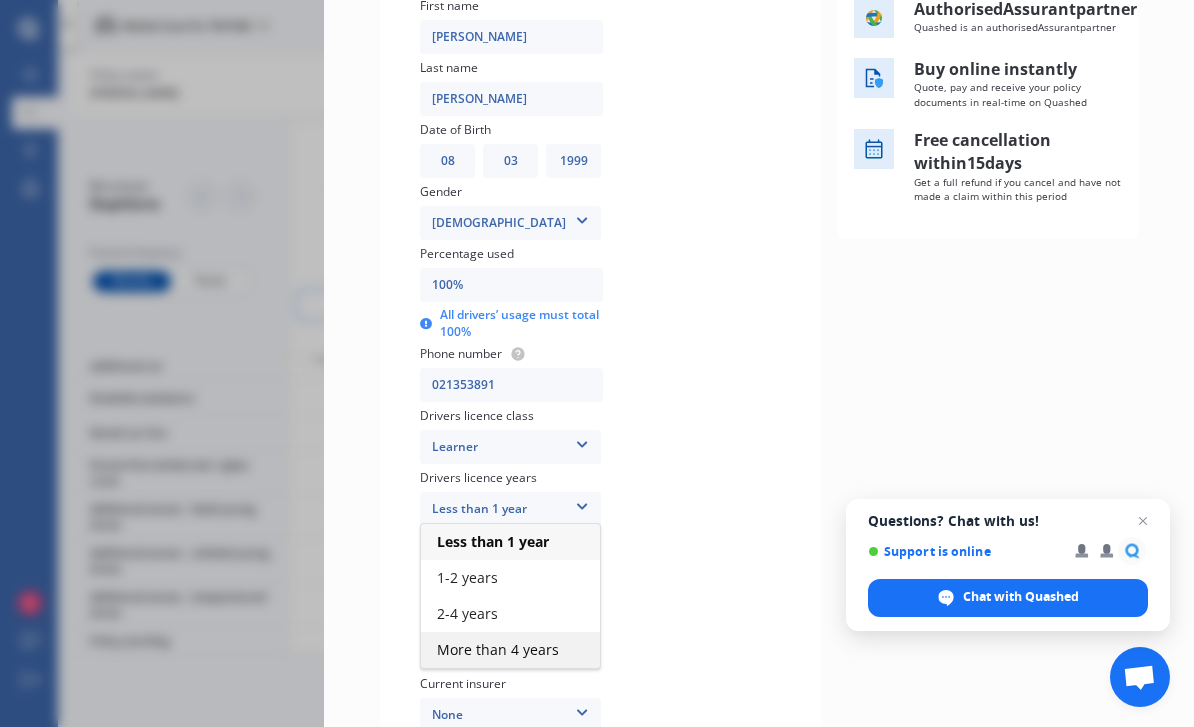 click on "More than 4 years" at bounding box center [510, 650] 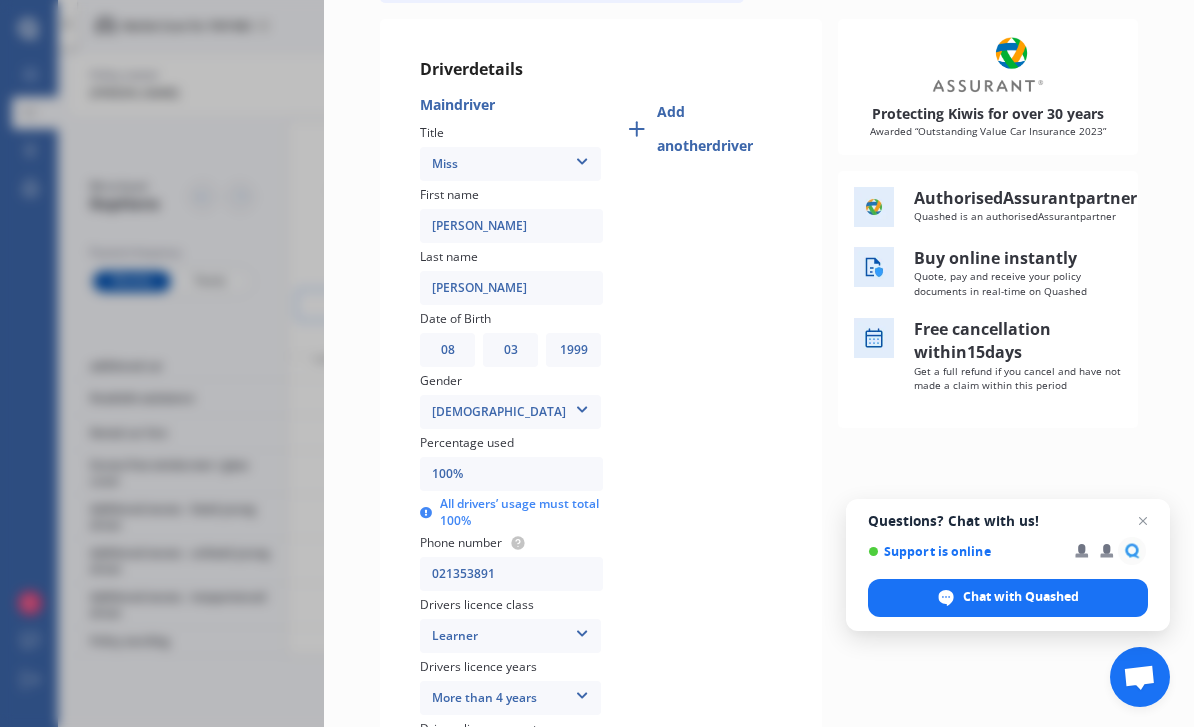 scroll, scrollTop: 236, scrollLeft: 0, axis: vertical 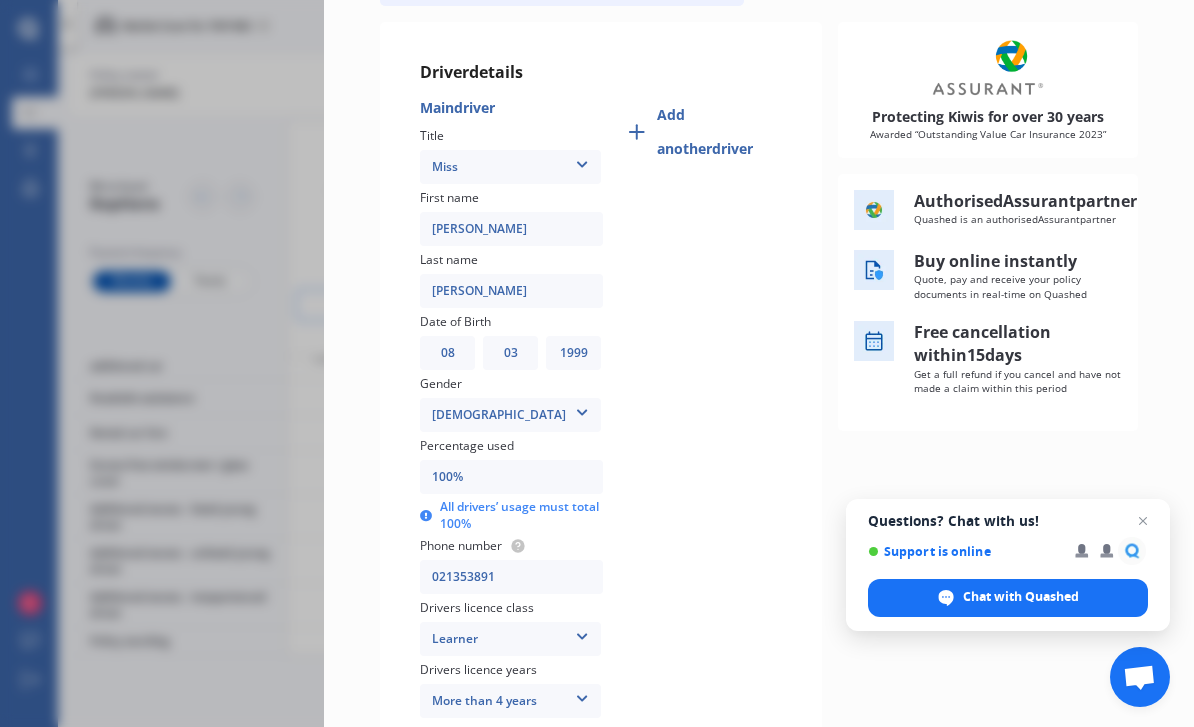 click on "Add another  driver" at bounding box center (719, 132) 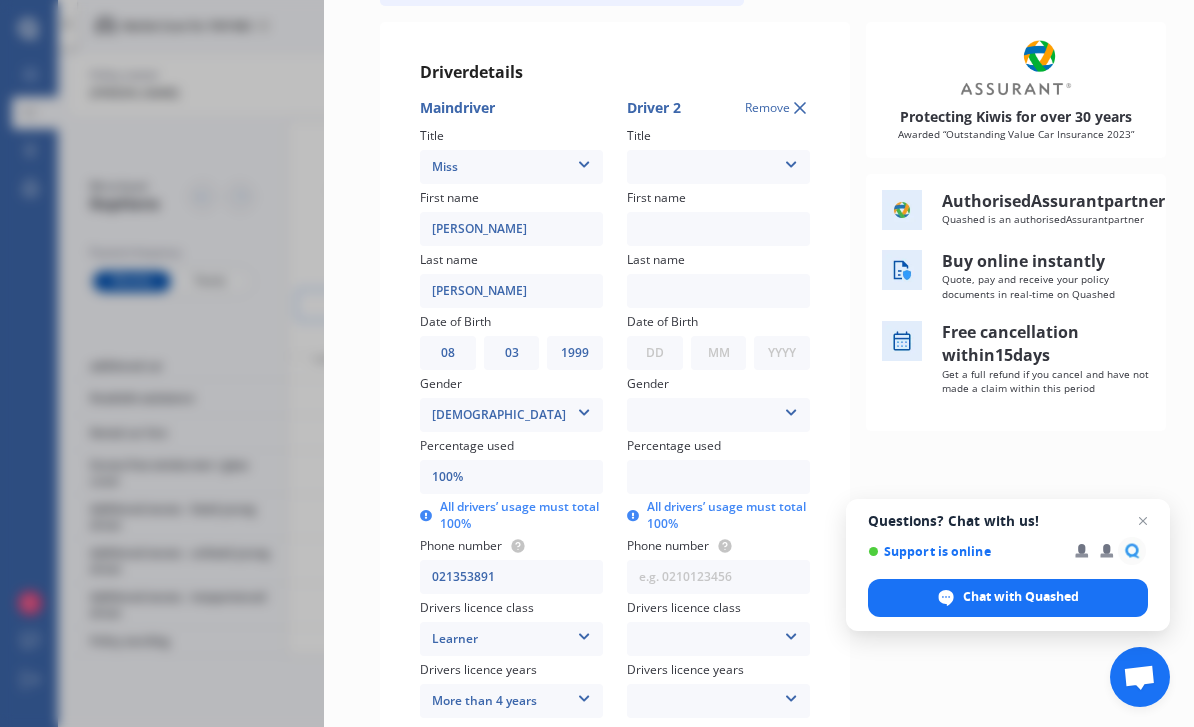 click on "Mr Mrs Miss Ms Dr" at bounding box center [718, 167] 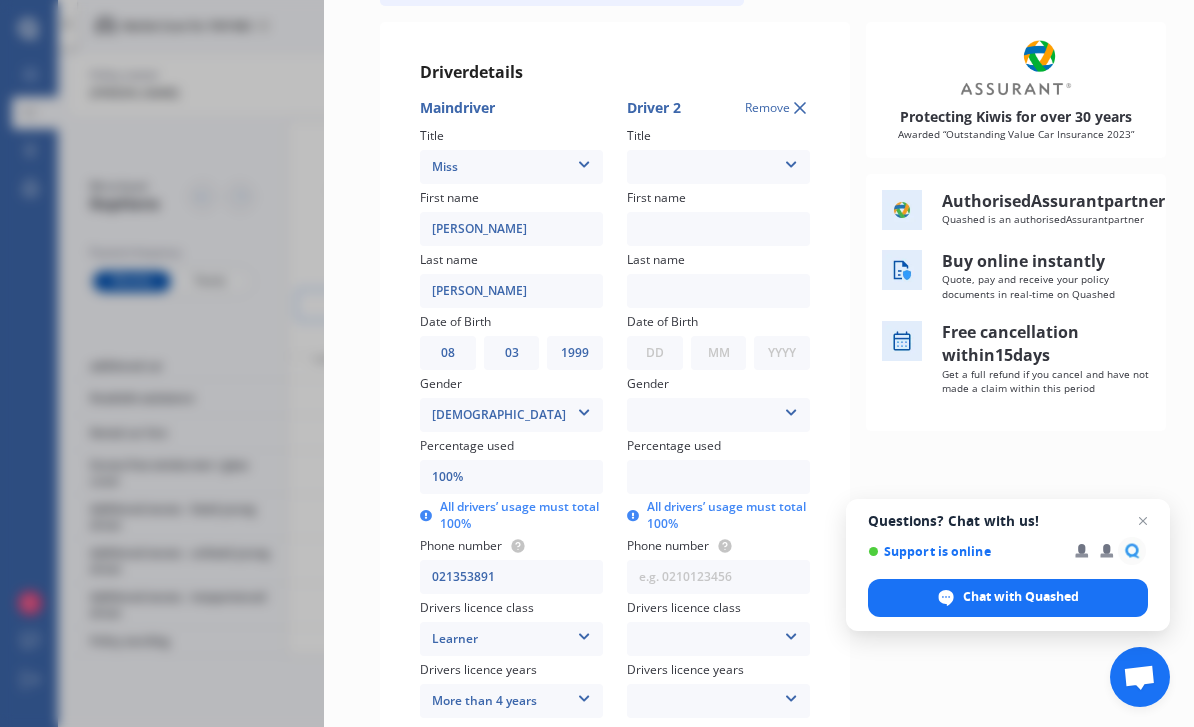 click on "Mr Mrs Miss Ms Dr" at bounding box center (718, 167) 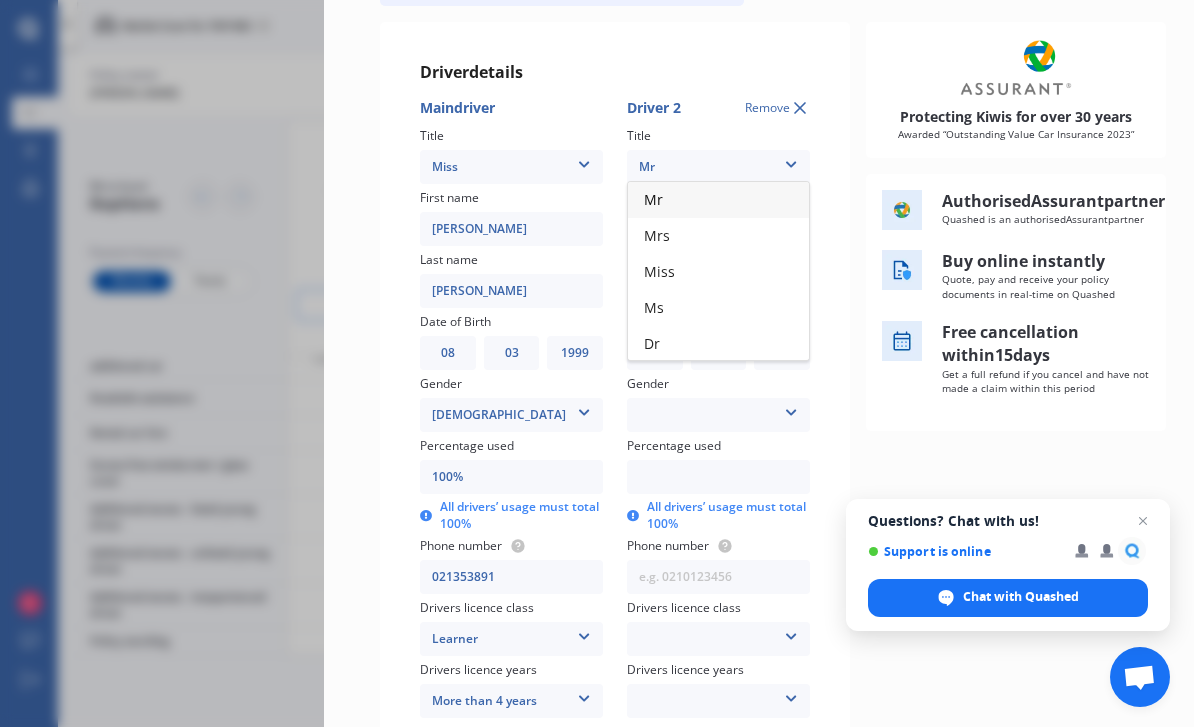 click on "Mr" at bounding box center [718, 200] 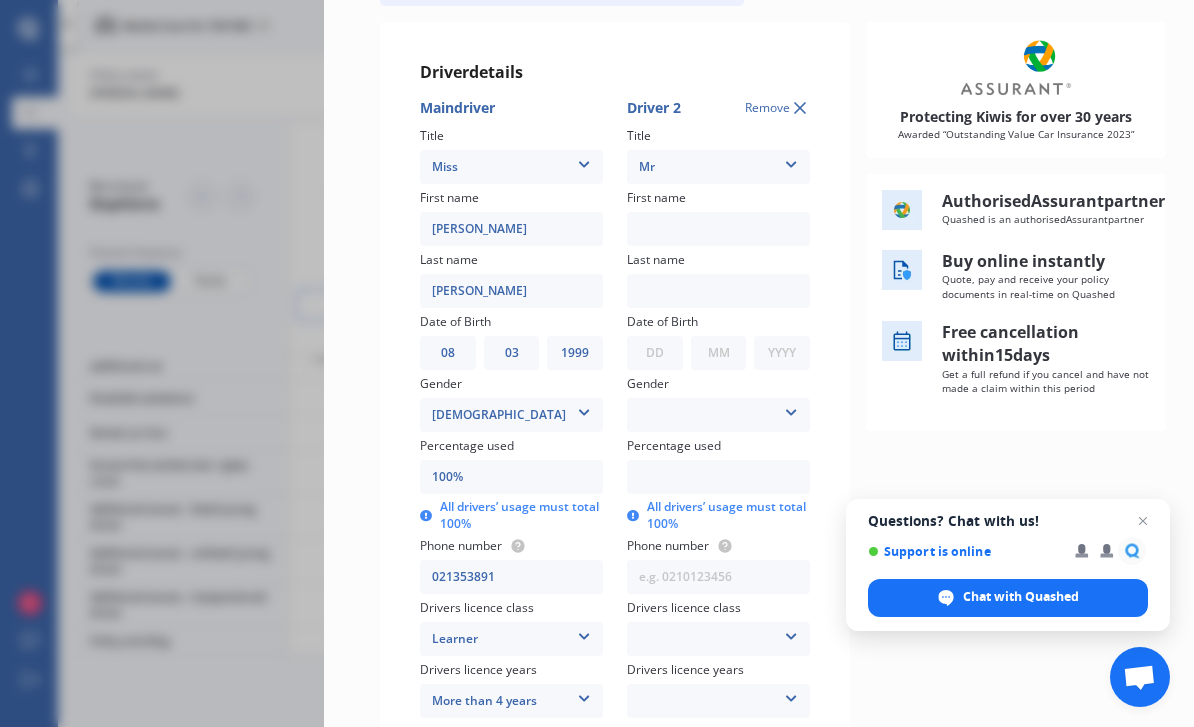 click on "First name" at bounding box center (718, 219) 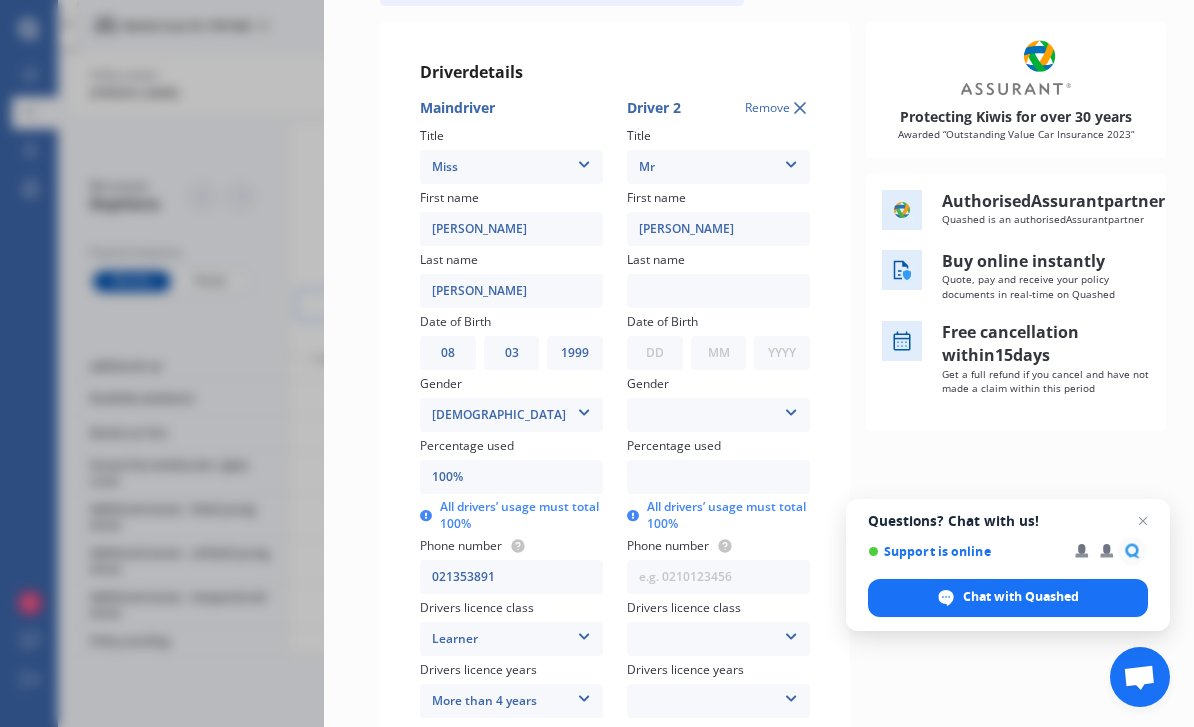 type on "[PERSON_NAME]" 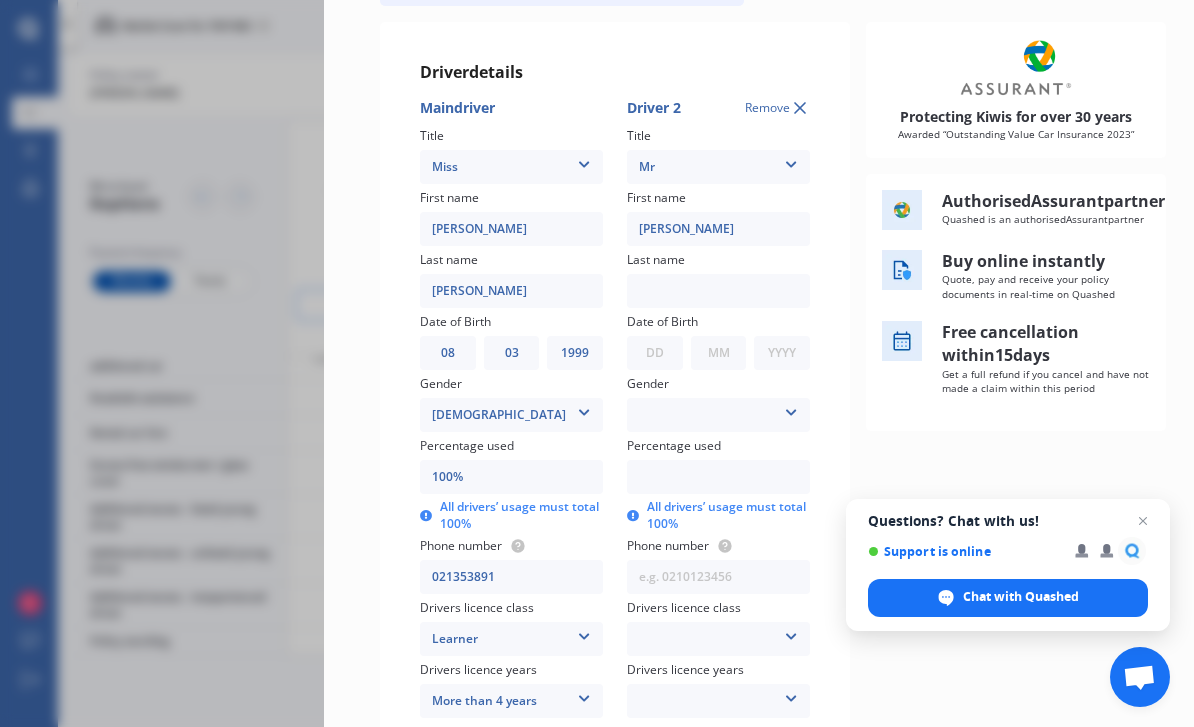 type on "M" 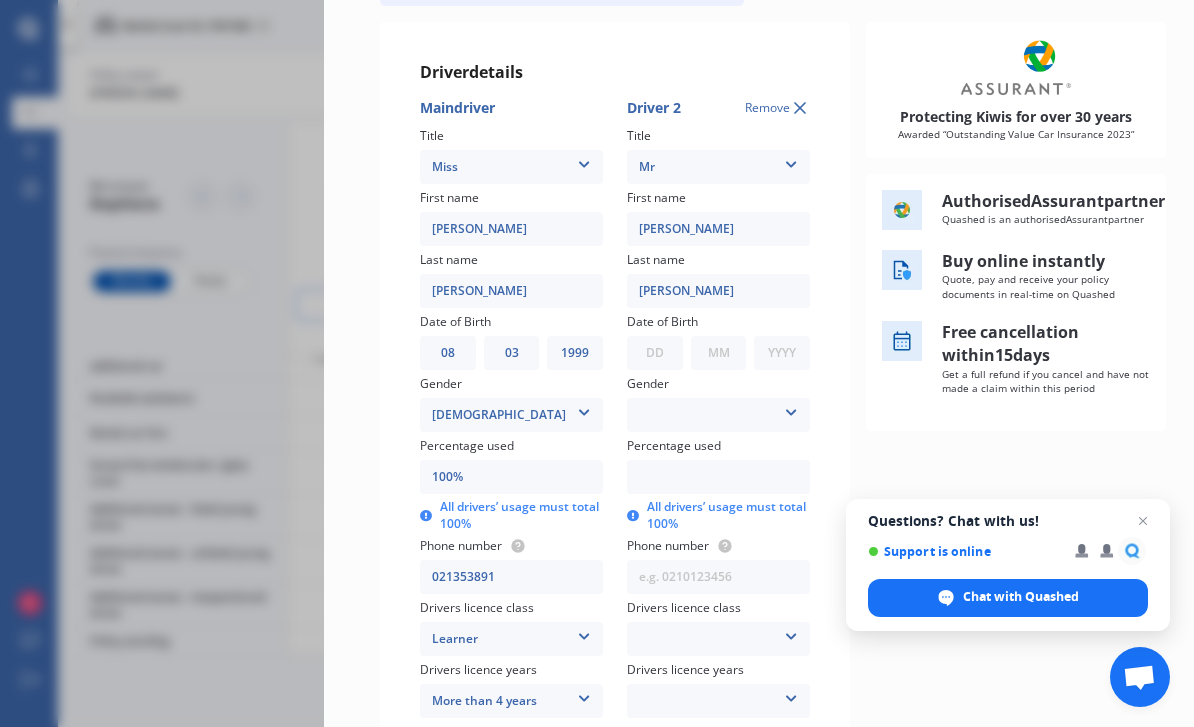 type on "[PERSON_NAME]" 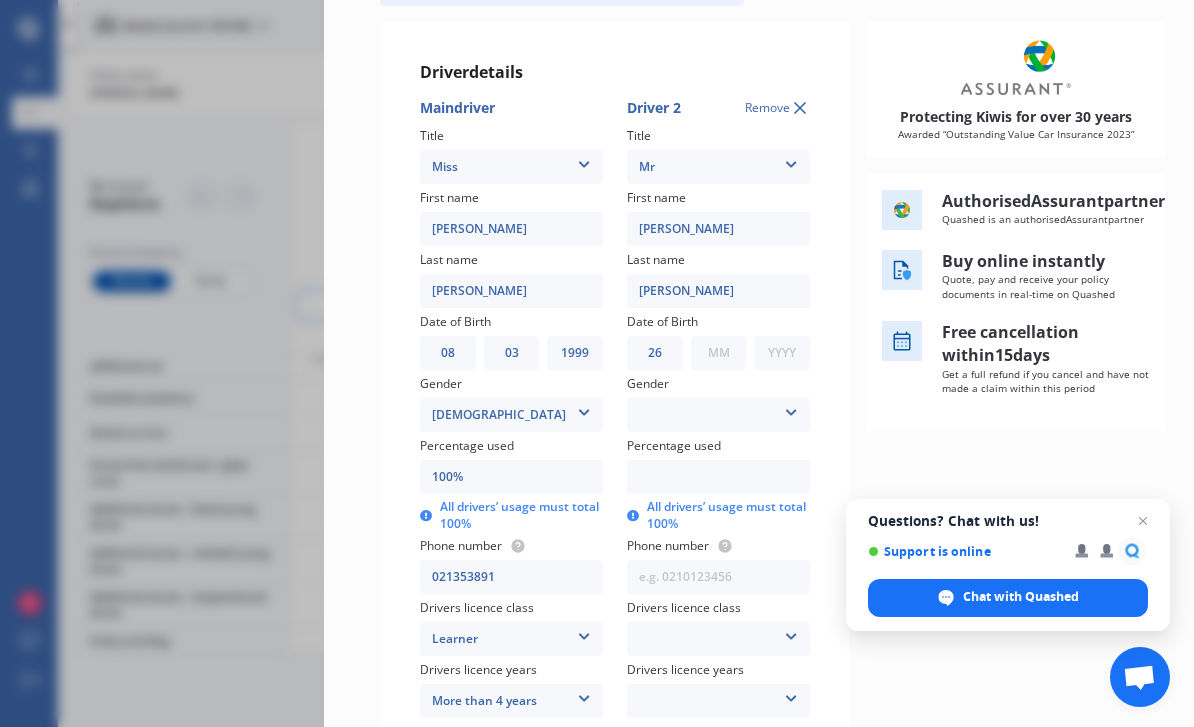 select on "03" 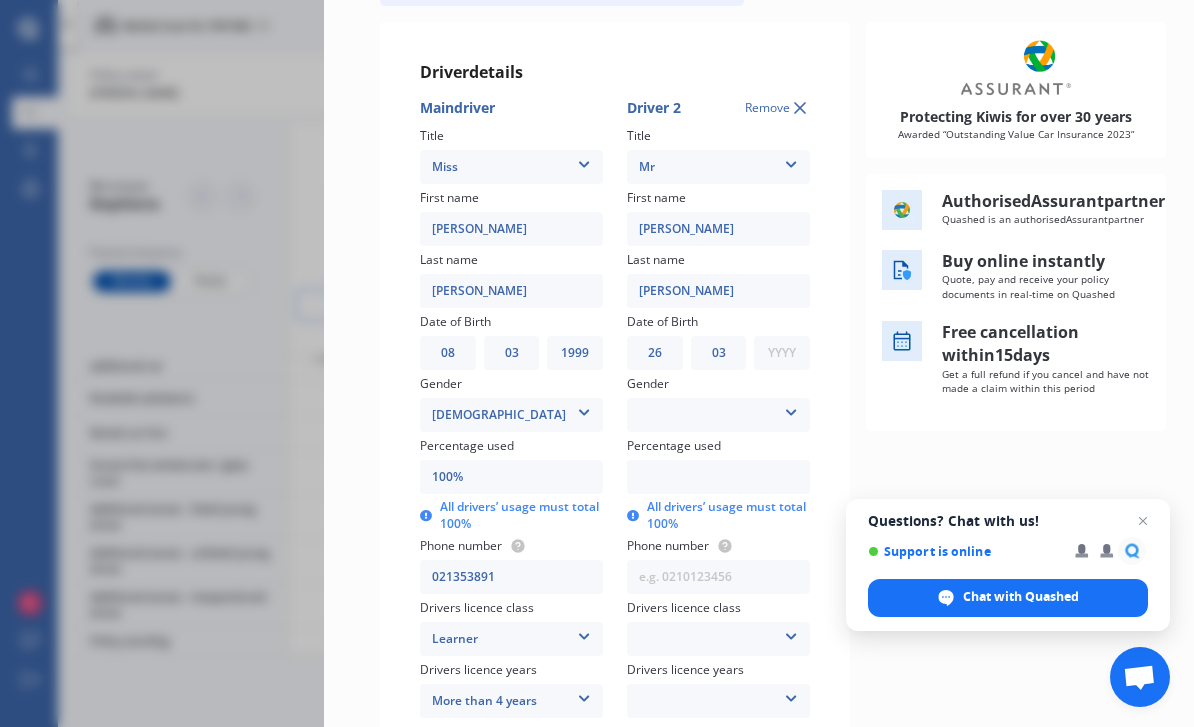 select on "1999" 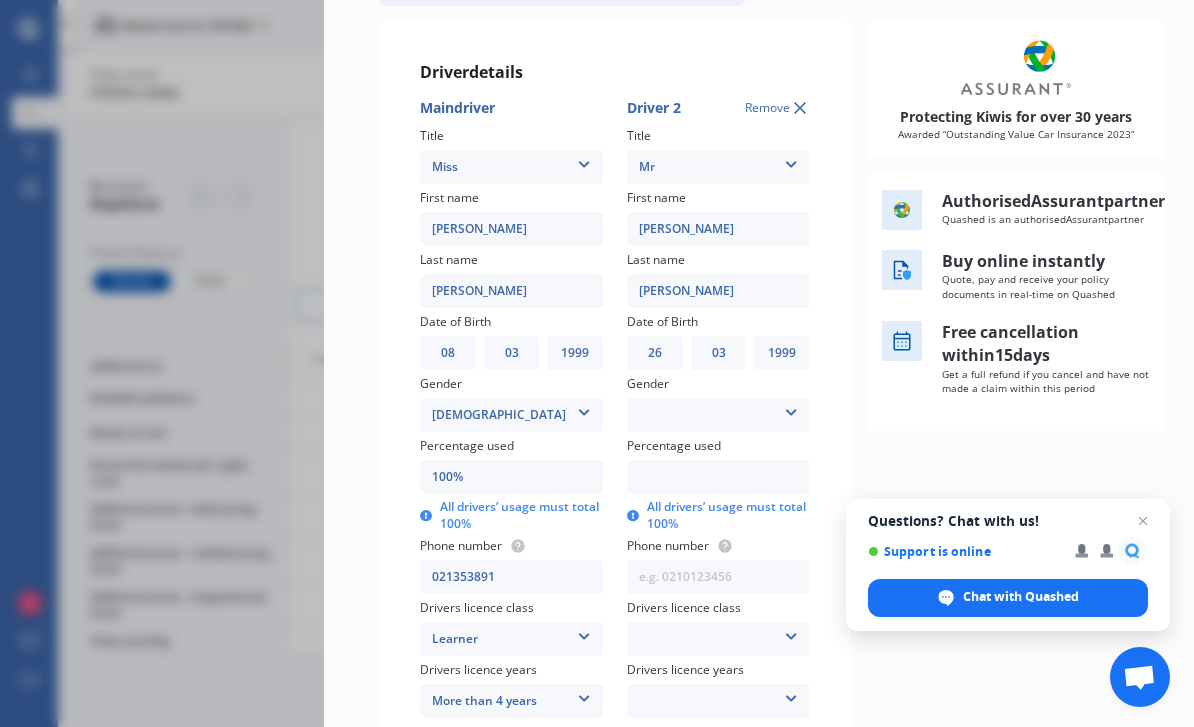 click on "[DEMOGRAPHIC_DATA] [DEMOGRAPHIC_DATA]" at bounding box center (718, 415) 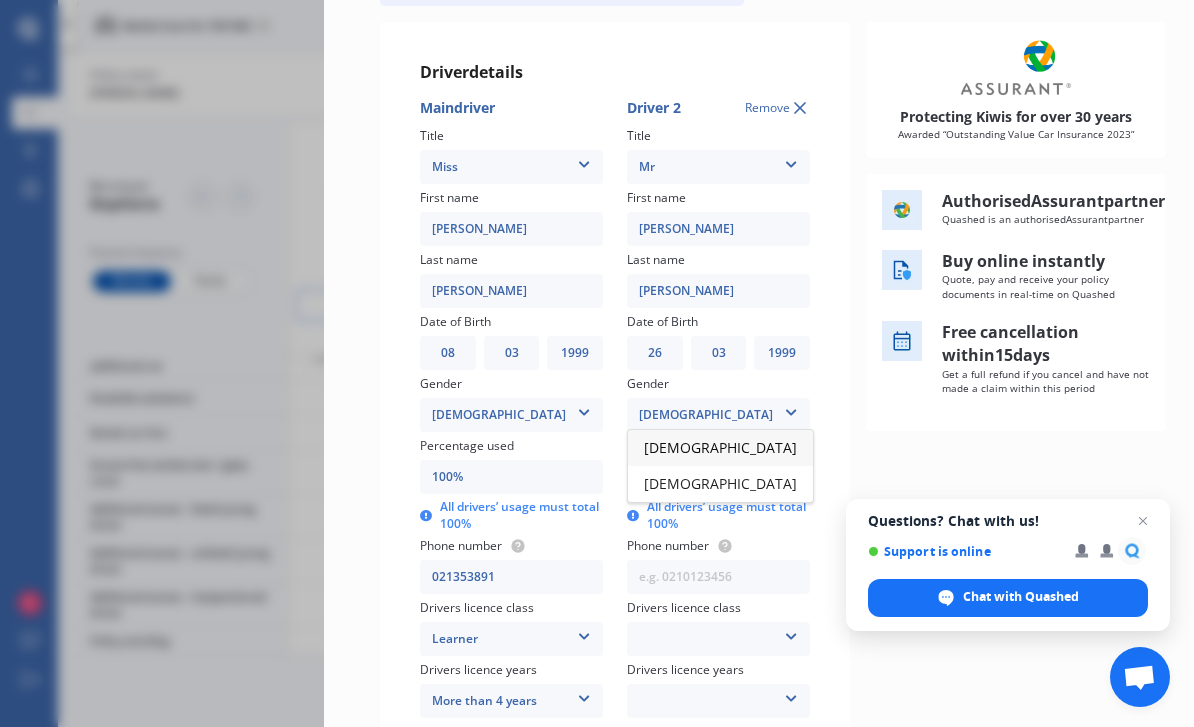 click on "[DEMOGRAPHIC_DATA]" at bounding box center (720, 448) 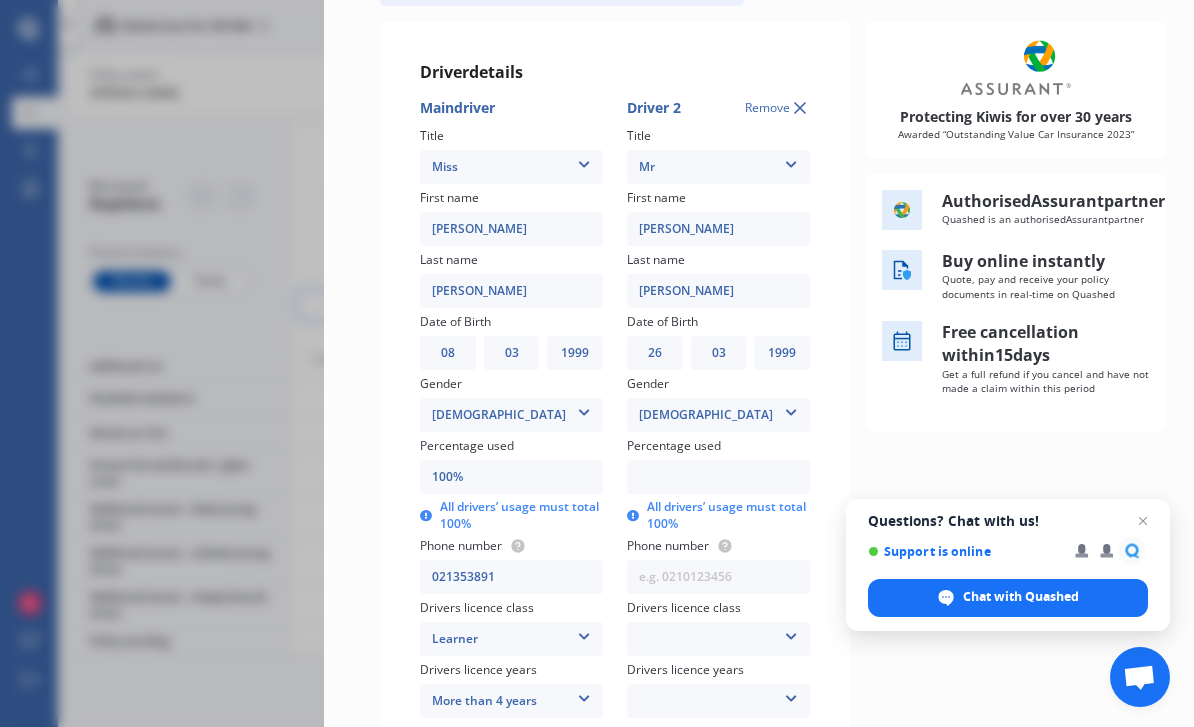 click at bounding box center (718, 477) 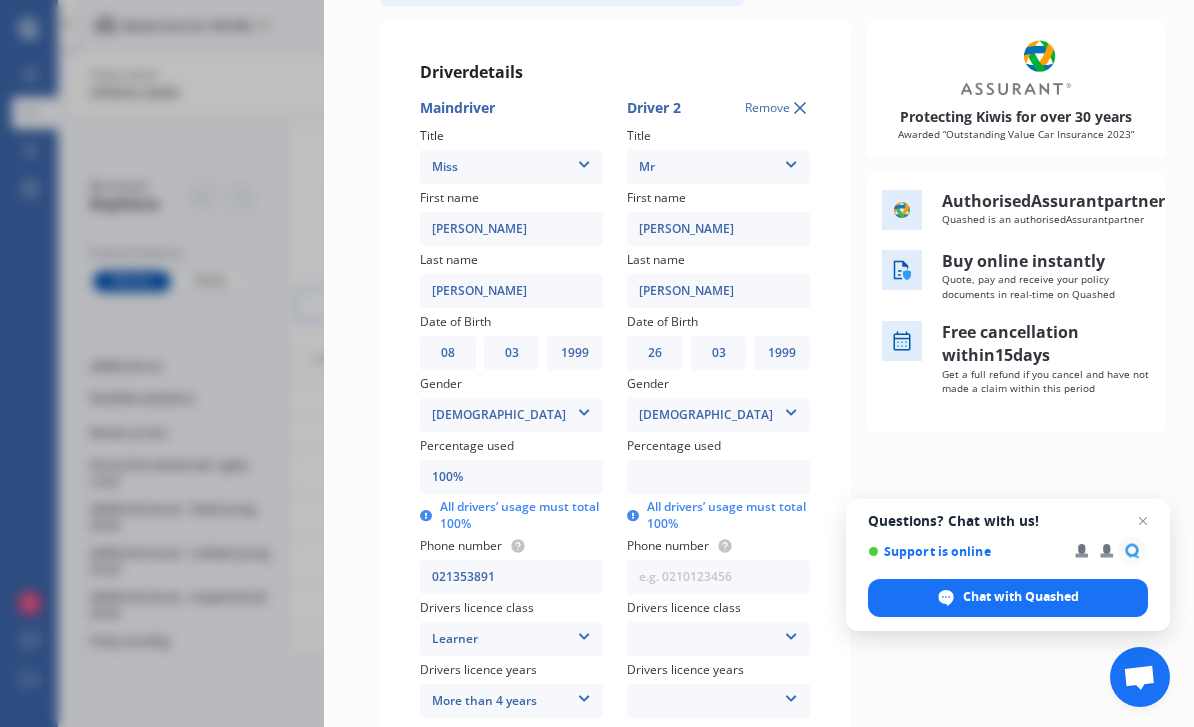 type on "3%" 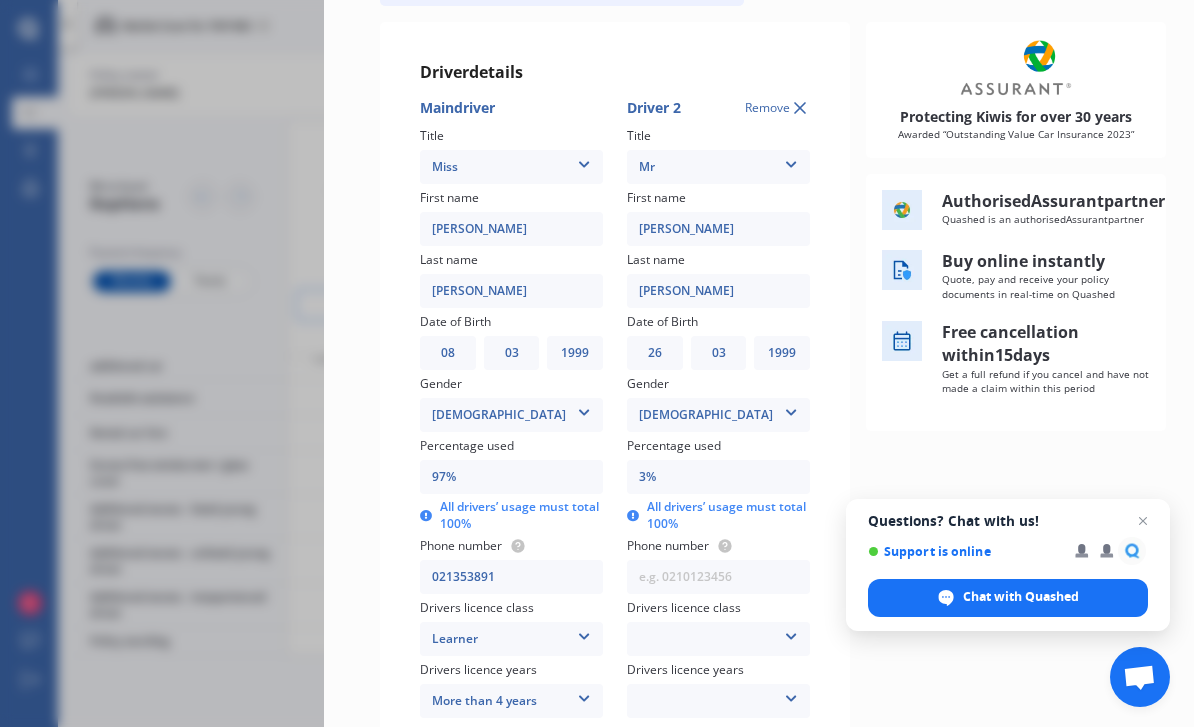 type on "65%" 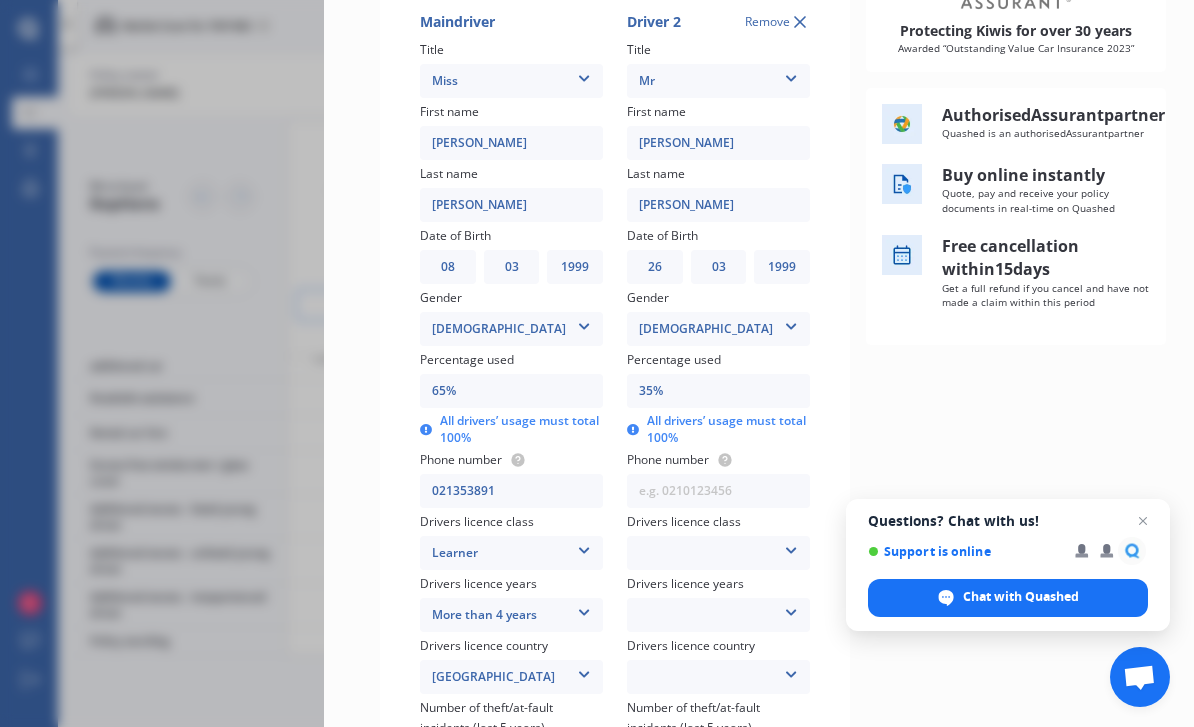 scroll, scrollTop: 358, scrollLeft: 0, axis: vertical 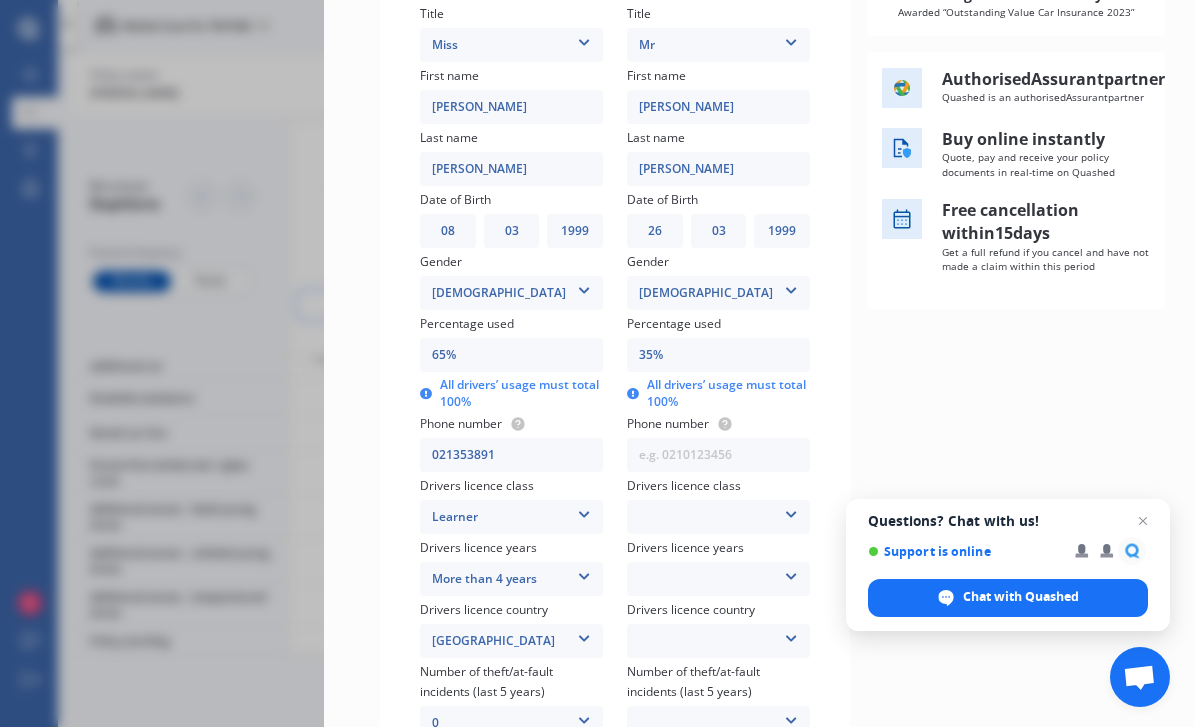 type on "35%" 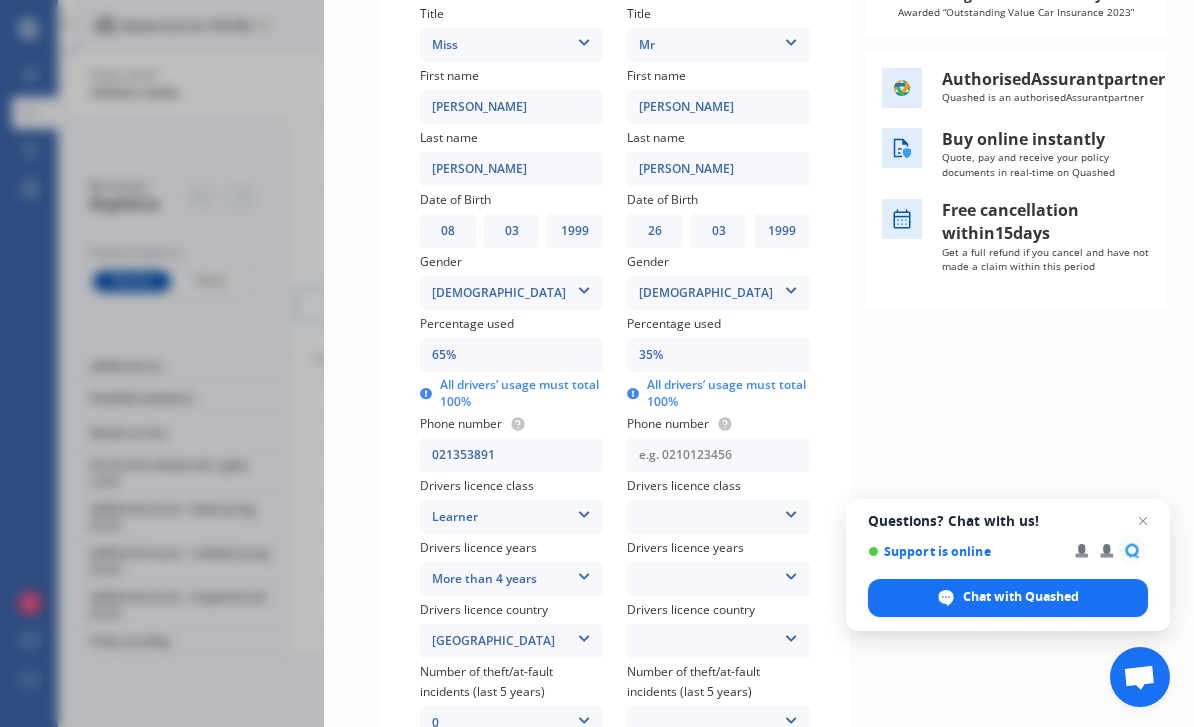 click at bounding box center (718, 455) 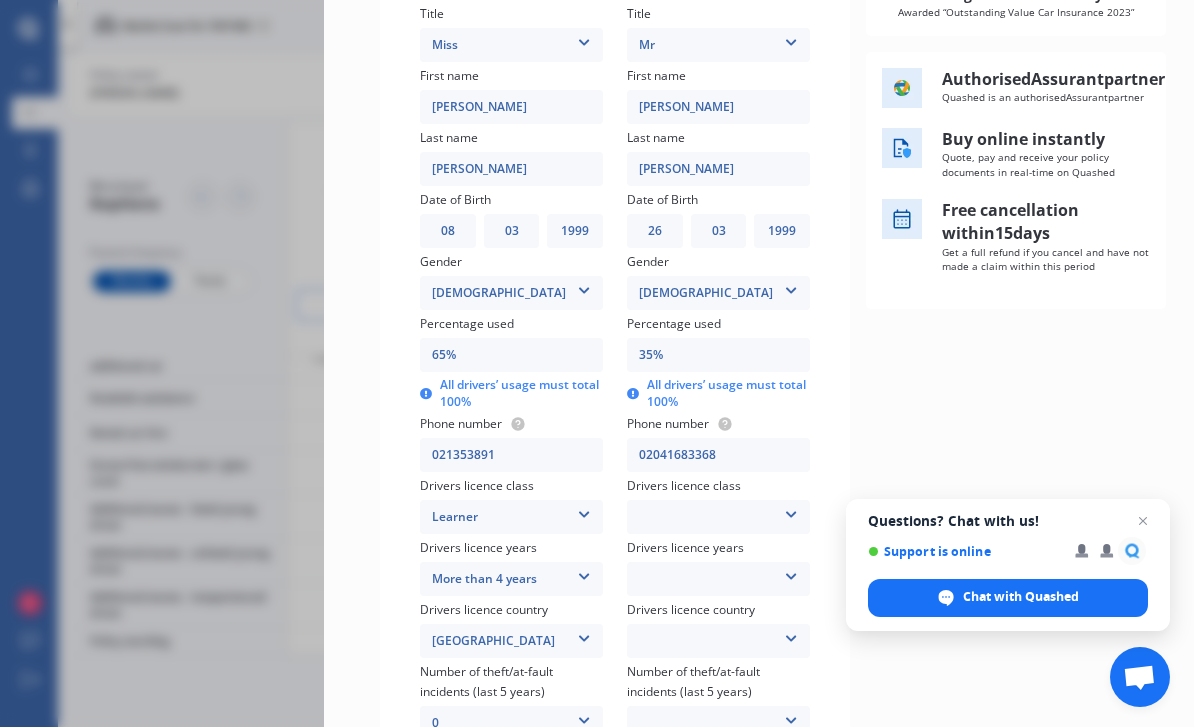 type on "02041683368" 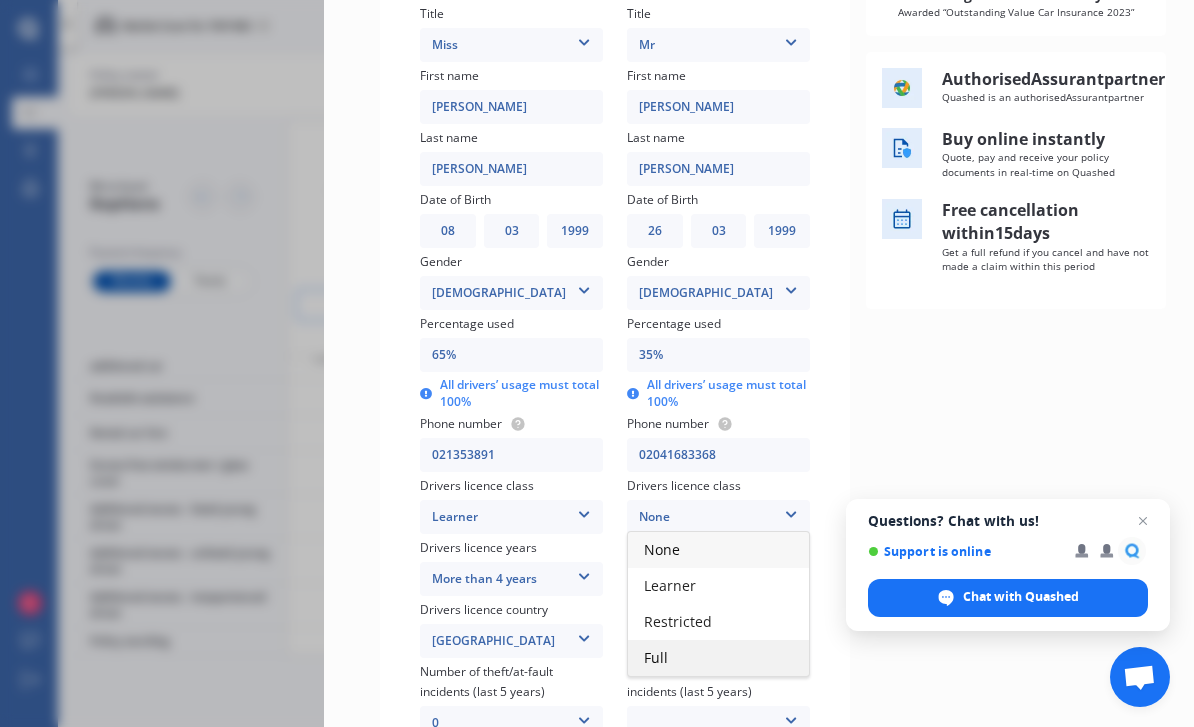 click on "Full" at bounding box center (718, 658) 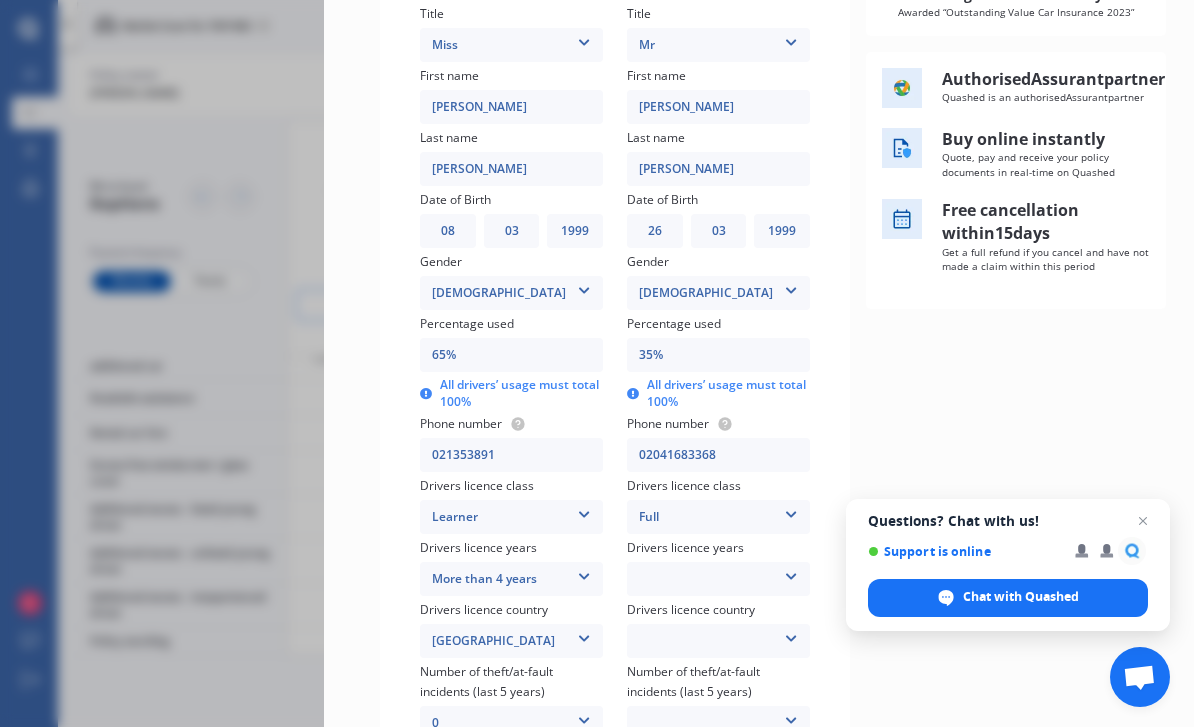 click on "Less than 1 year 1-2 years 2-4 years More than 4 years" at bounding box center [718, 579] 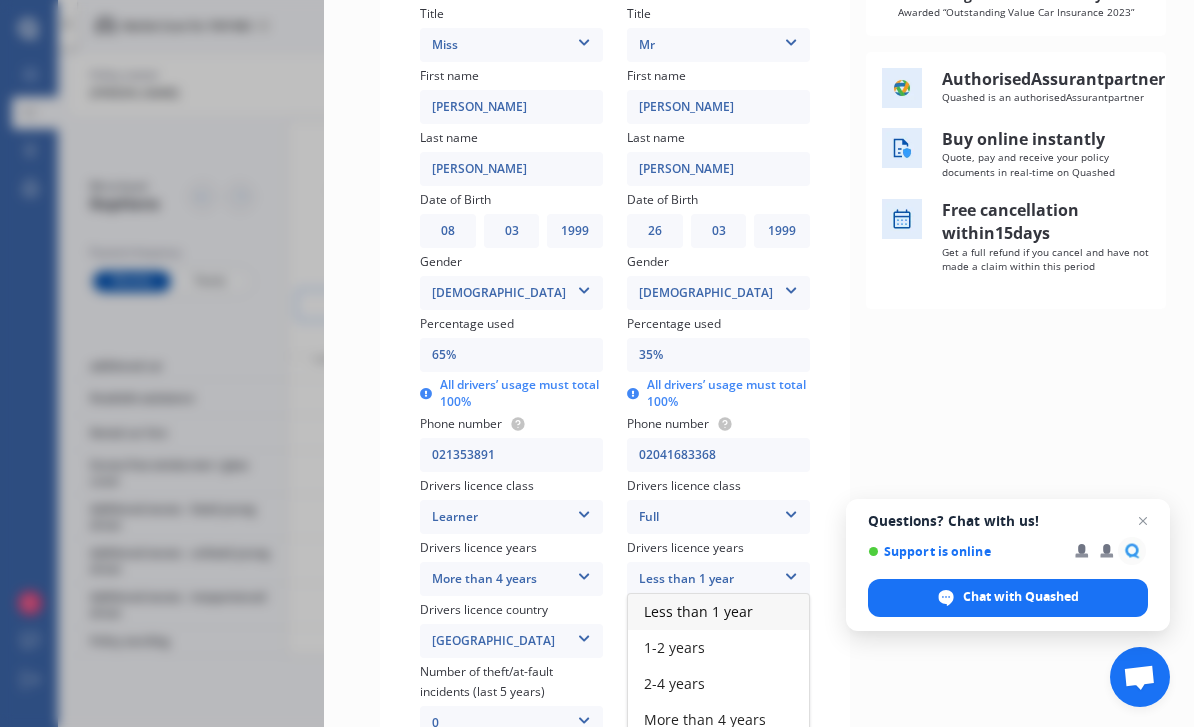 click on "More than 4 years" at bounding box center (705, 719) 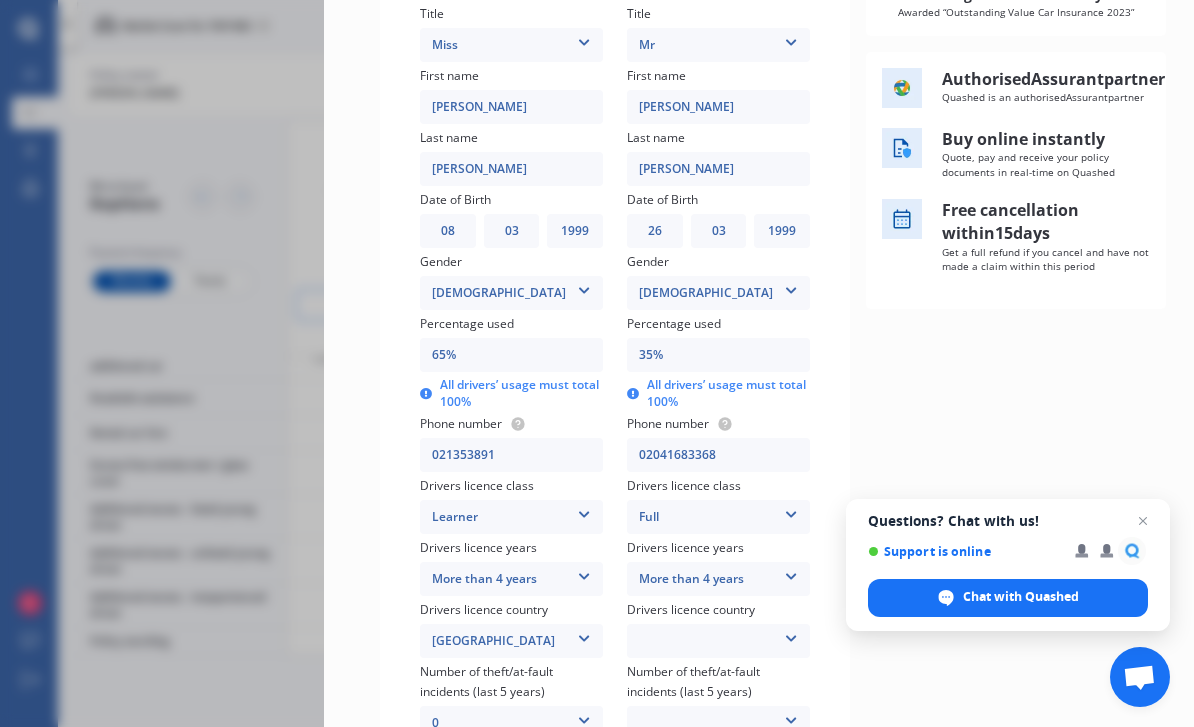 click on "[GEOGRAPHIC_DATA] [GEOGRAPHIC_DATA] [GEOGRAPHIC_DATA] [GEOGRAPHIC_DATA] [GEOGRAPHIC_DATA] [GEOGRAPHIC_DATA] [GEOGRAPHIC_DATA] [GEOGRAPHIC_DATA] Other Country Not Applicable [GEOGRAPHIC_DATA] [GEOGRAPHIC_DATA] Nations" at bounding box center [718, 641] 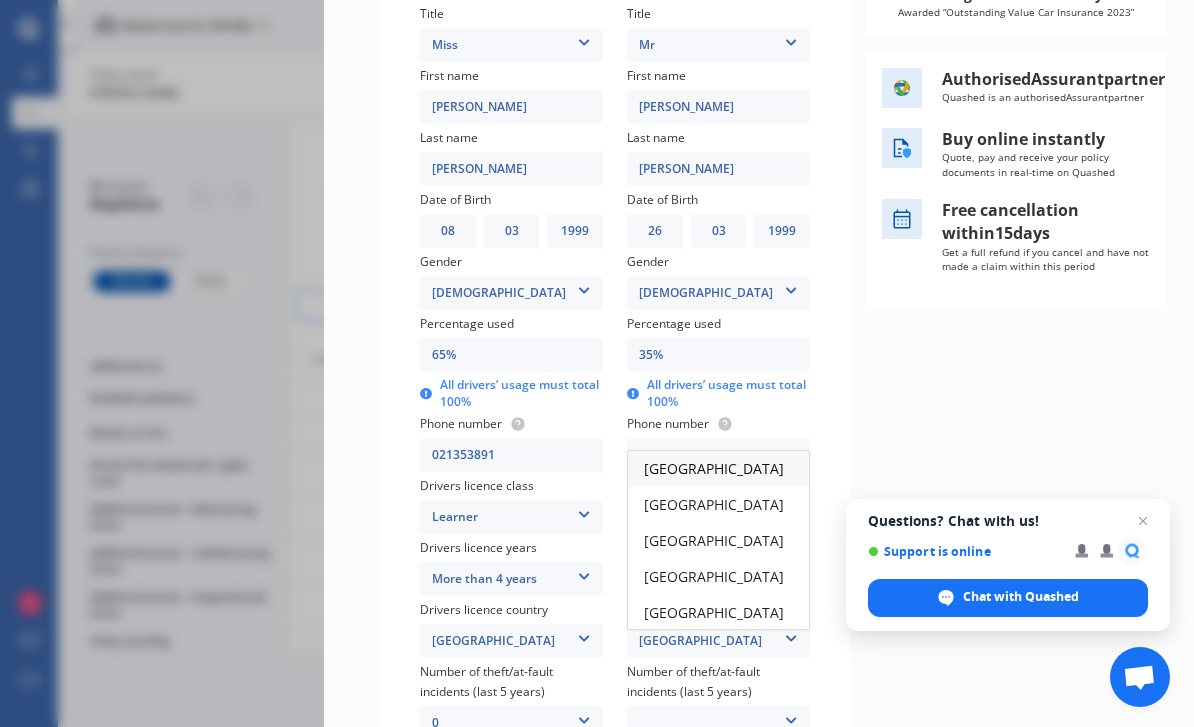 click on "[GEOGRAPHIC_DATA]" at bounding box center (718, 469) 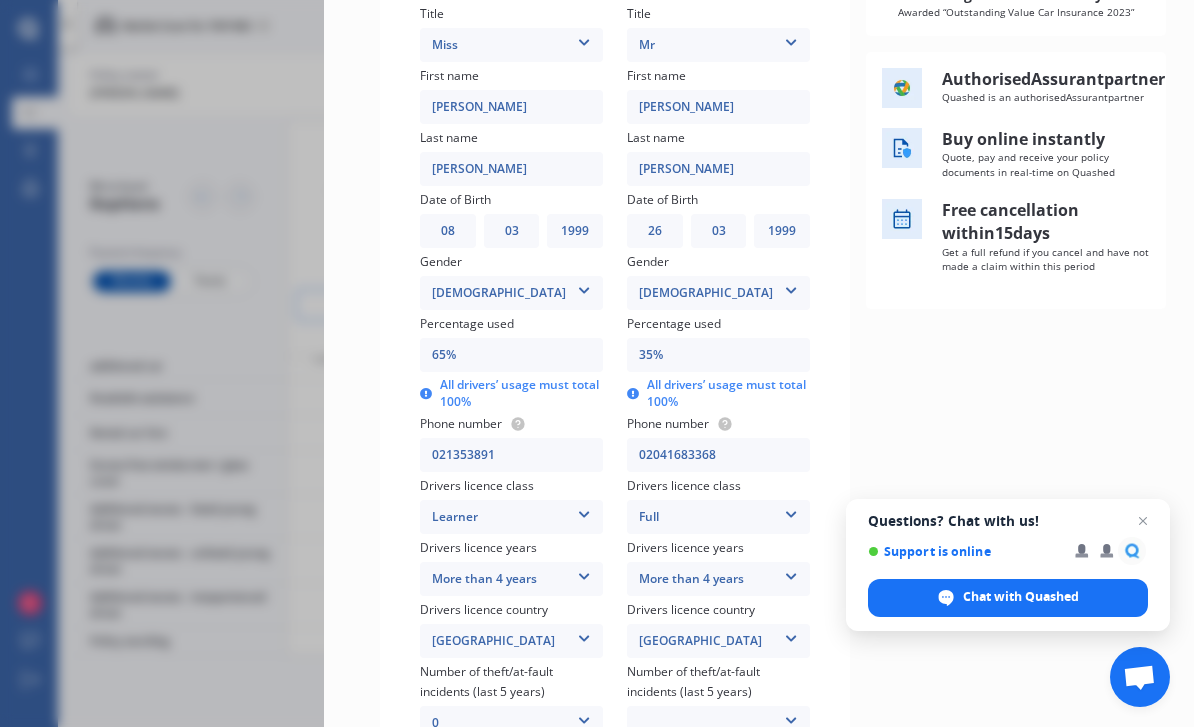 scroll, scrollTop: 518, scrollLeft: 0, axis: vertical 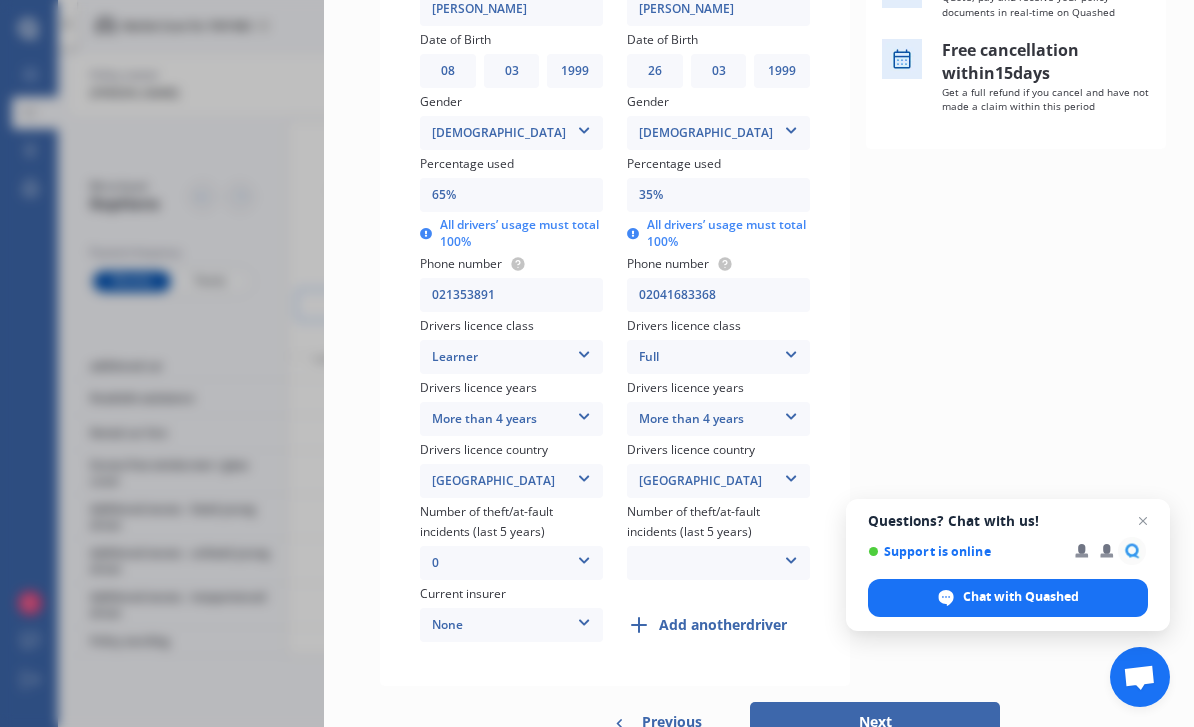 click on "Driver 2 Remove  Title Mr Mr Mrs Miss Ms Dr First name [PERSON_NAME] name [PERSON_NAME] Date of Birth DD 01 02 03 04 05 06 07 08 09 10 11 12 13 14 15 16 17 18 19 20 21 22 23 24 25 26 27 28 29 30 31 MM 01 02 03 04 05 06 07 08 09 10 11 12 YYYY 2009 2008 2007 2006 2005 2004 2003 2002 2001 2000 1999 1998 1997 1996 1995 1994 1993 1992 1991 1990 1989 1988 1987 1986 1985 1984 1983 1982 1981 1980 1979 1978 1977 1976 1975 1974 1973 1972 1971 1970 1969 1968 1967 1966 1965 1964 1963 1962 1961 1960 1959 1958 1957 1956 1955 1954 1953 1952 1951 1950 1949 1948 1947 1946 1945 1944 1943 1942 1941 1940 1939 1938 1937 1936 1935 1934 1933 1932 1931 1930 1929 1928 1927 1926 1925 1924 1923 1922 1921 1920 1919 1918 1917 1916 1915 1914 1913 1912 1911 1910 Gender [DEMOGRAPHIC_DATA] [DEMOGRAPHIC_DATA] [DEMOGRAPHIC_DATA] Percentage used 35% All drivers’ usage must total 100% Phone number [DRIVERS_LICENSE_NUMBER] Drivers licence class Full None Learner Restricted Full Drivers licence years More than 4 years Less than 1 year 1-2 years 2-4 years More than 4 years Drivers licence country [GEOGRAPHIC_DATA]" at bounding box center [718, 231] 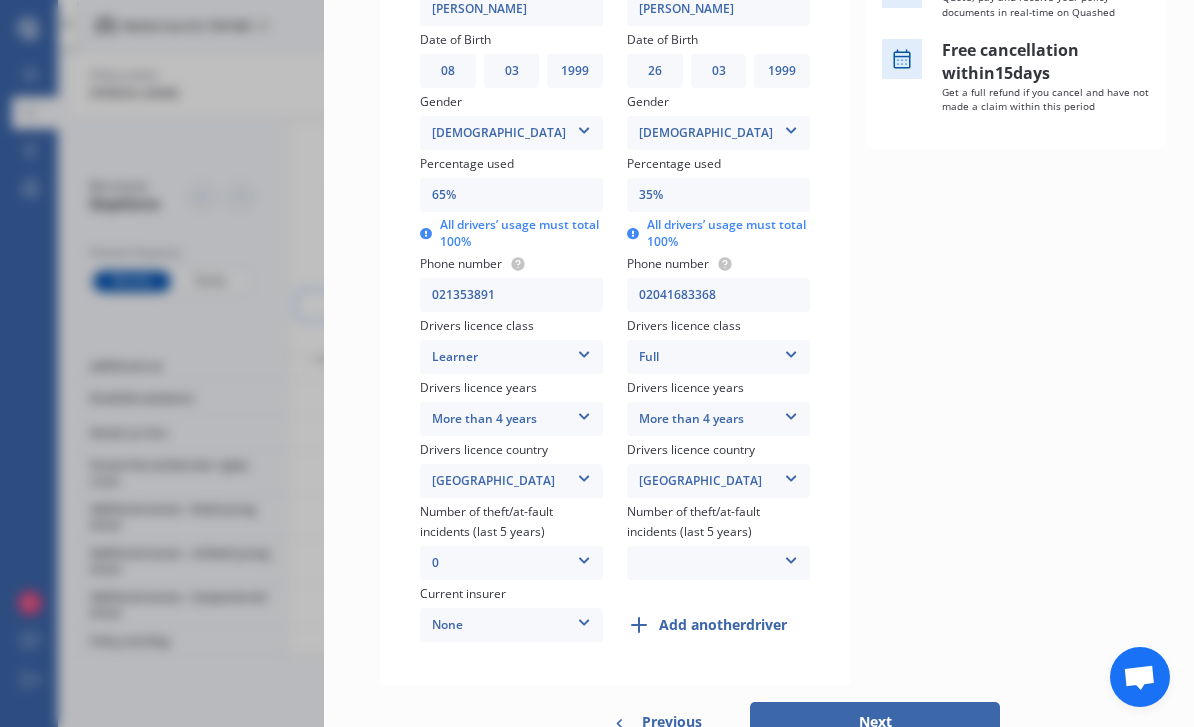 click at bounding box center [791, 557] 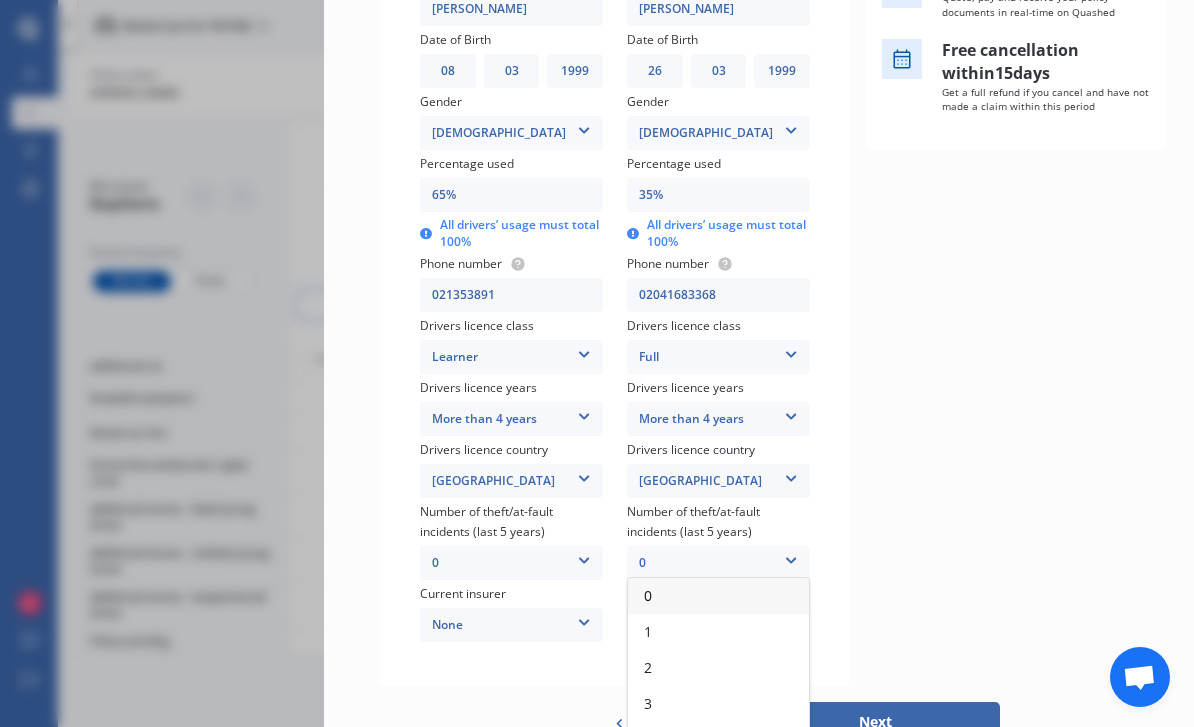 click on "0" at bounding box center [718, 596] 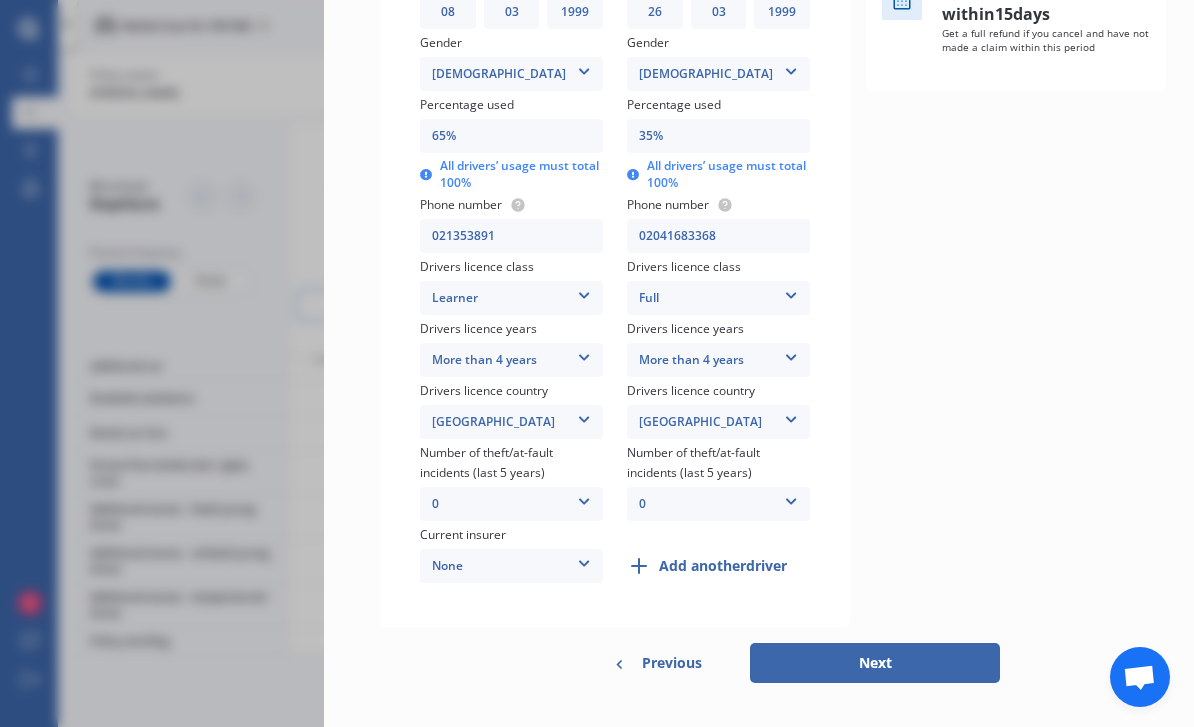 click on "Next" at bounding box center [875, 663] 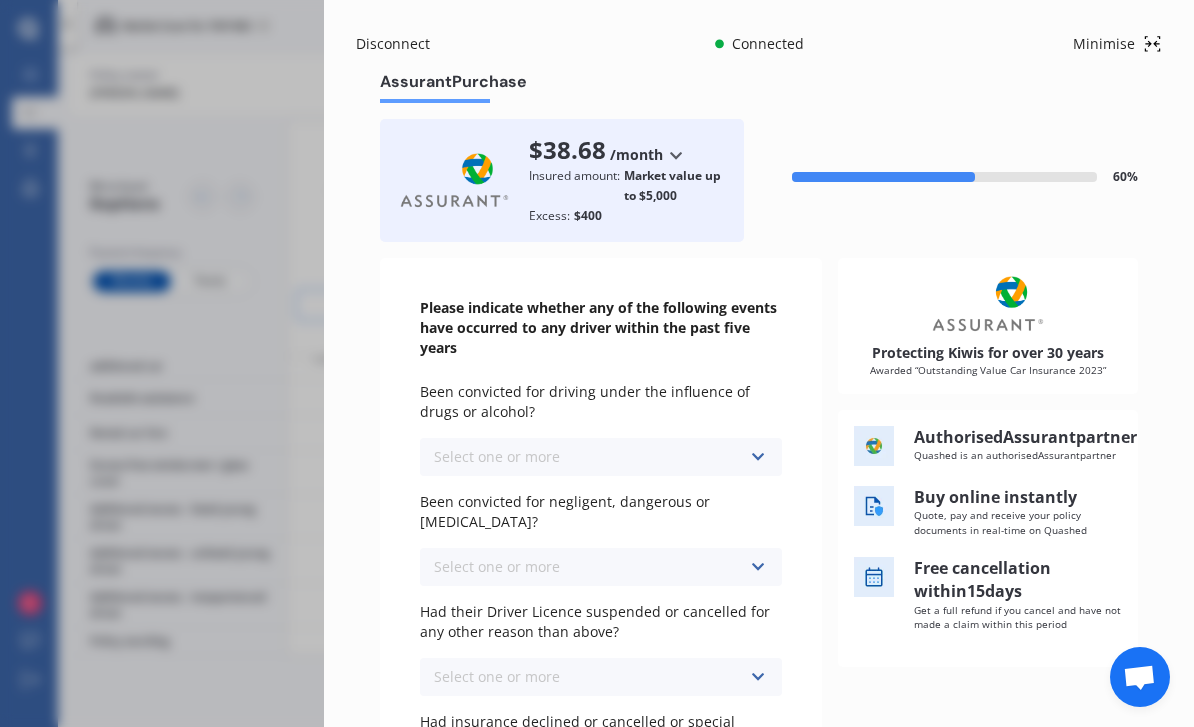 scroll, scrollTop: 0, scrollLeft: 0, axis: both 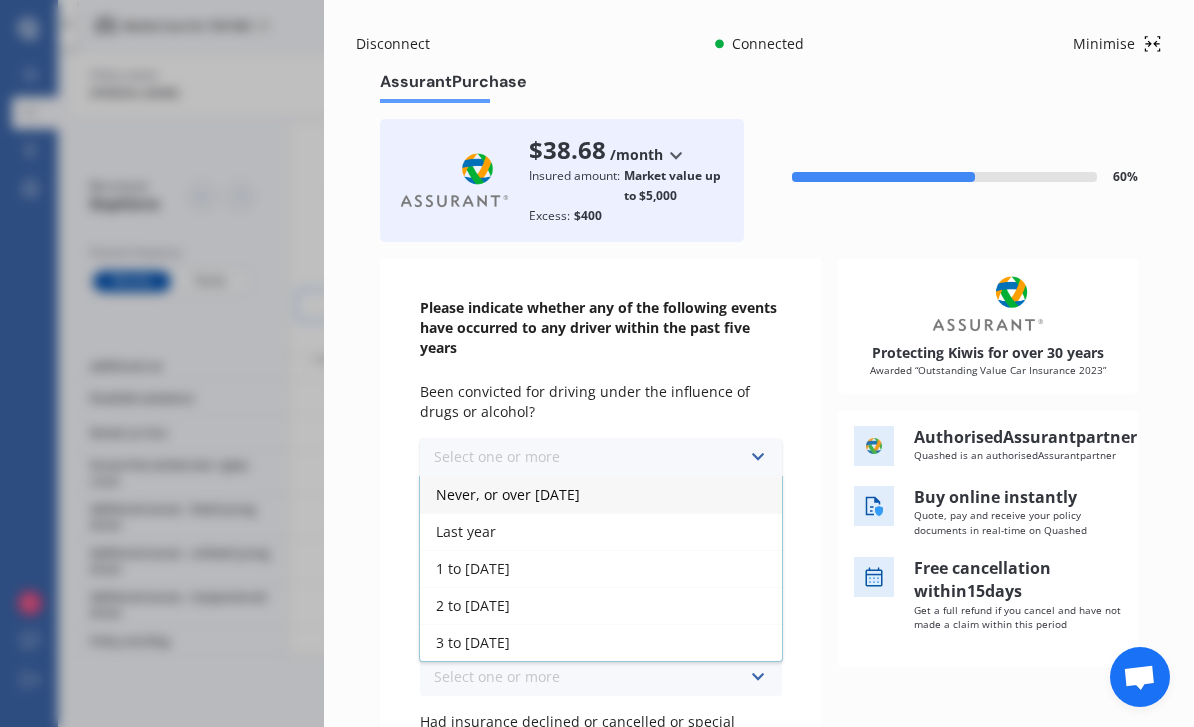 click on "Never, or over [DATE]" at bounding box center [601, 494] 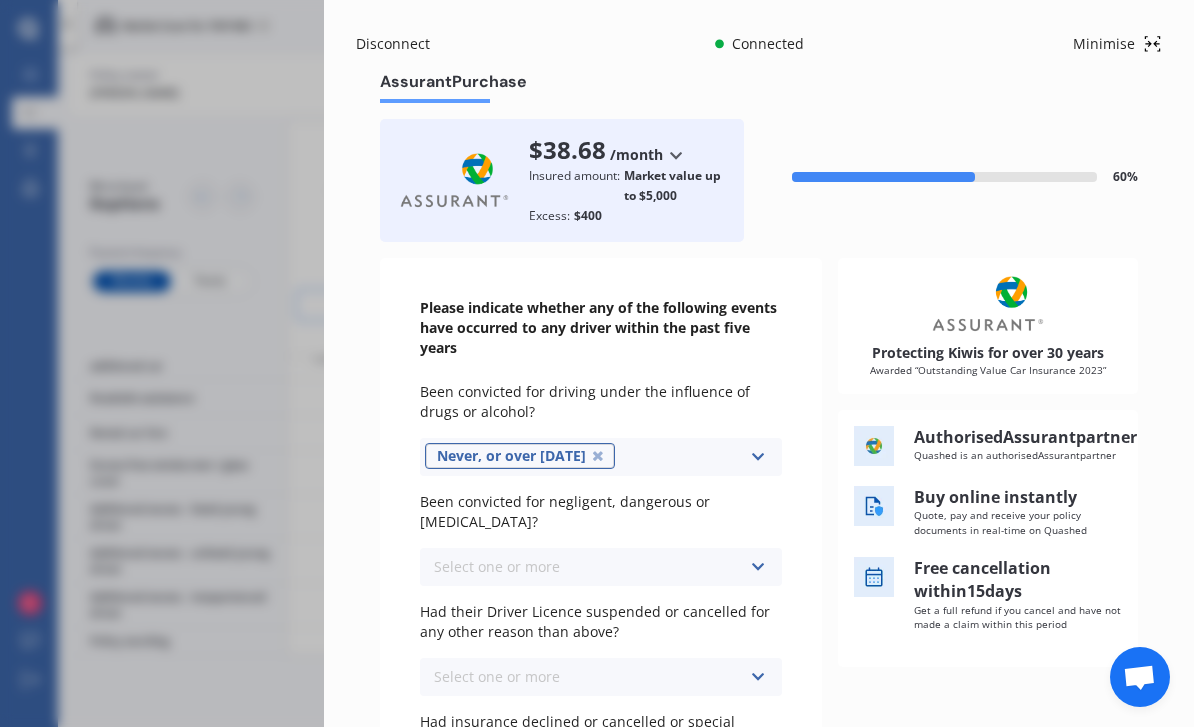 click on "Select one or more Never, or over [DATE] Last year 1 to [DATE] 2 to [DATE] 3 to [DATE]" at bounding box center (601, 567) 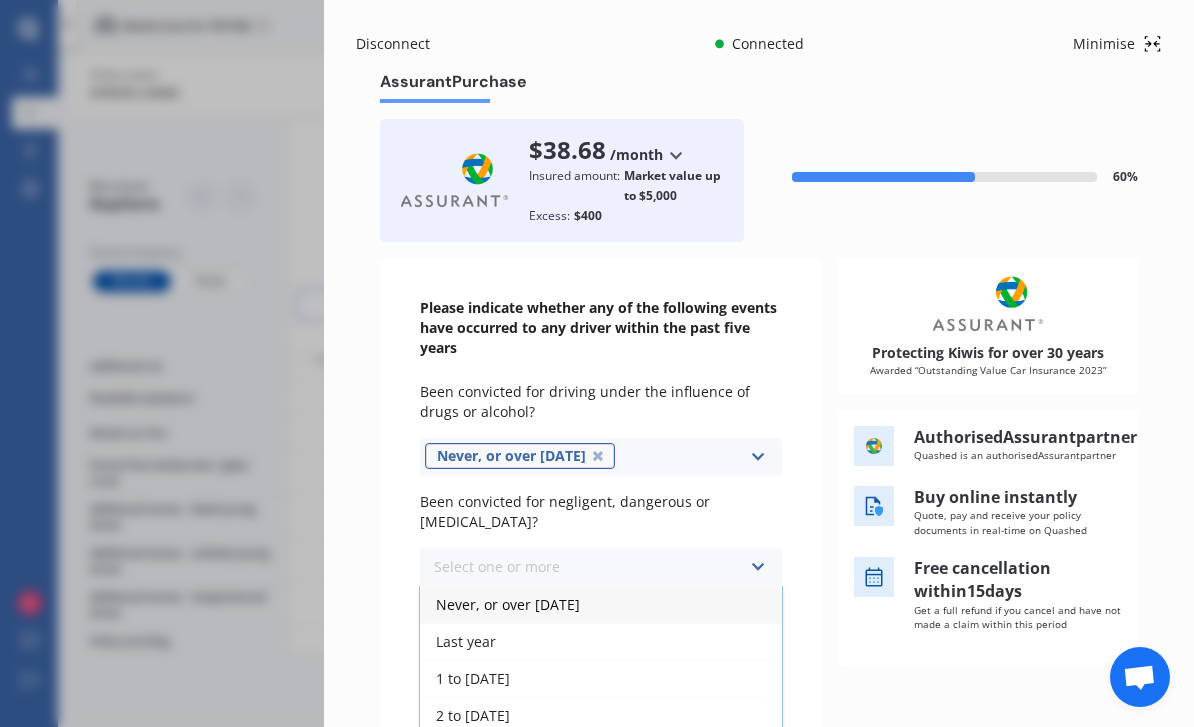 click on "Never, or over [DATE]" at bounding box center (601, 604) 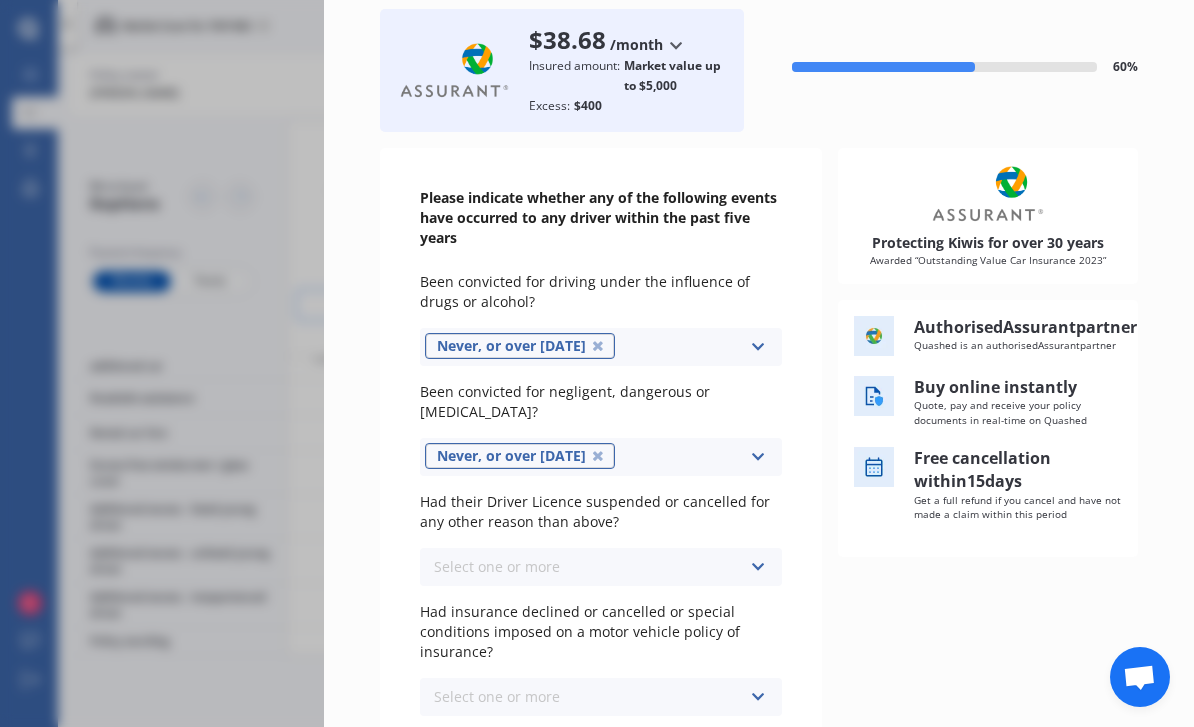 scroll, scrollTop: 124, scrollLeft: 0, axis: vertical 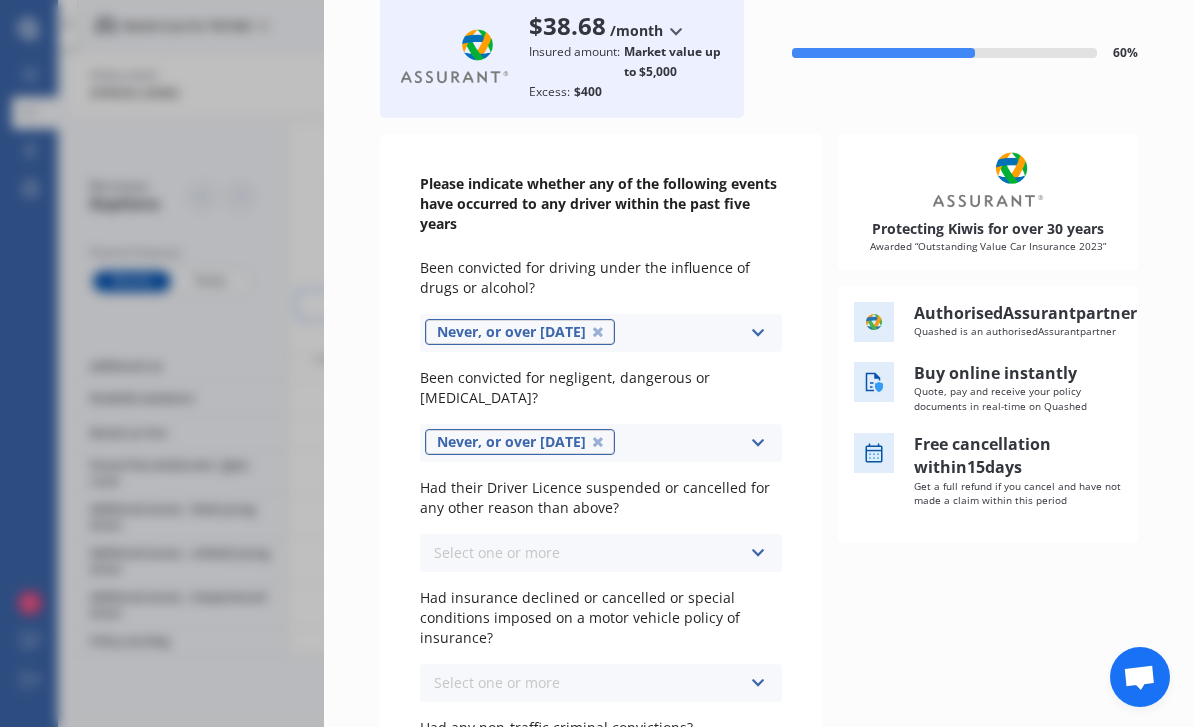 click on "Select one or more Never, or over [DATE] Last year 1 to [DATE] 2 to [DATE] 3 to [DATE]" at bounding box center (601, 553) 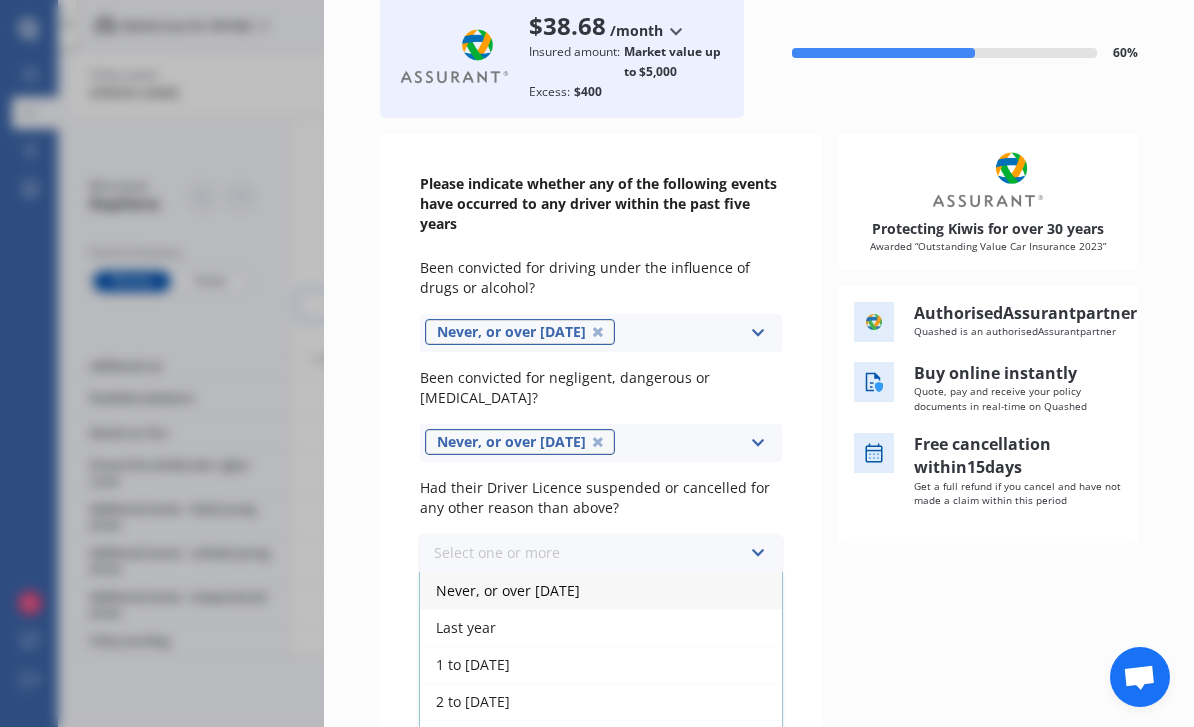 click on "Never, or over [DATE]" at bounding box center (601, 590) 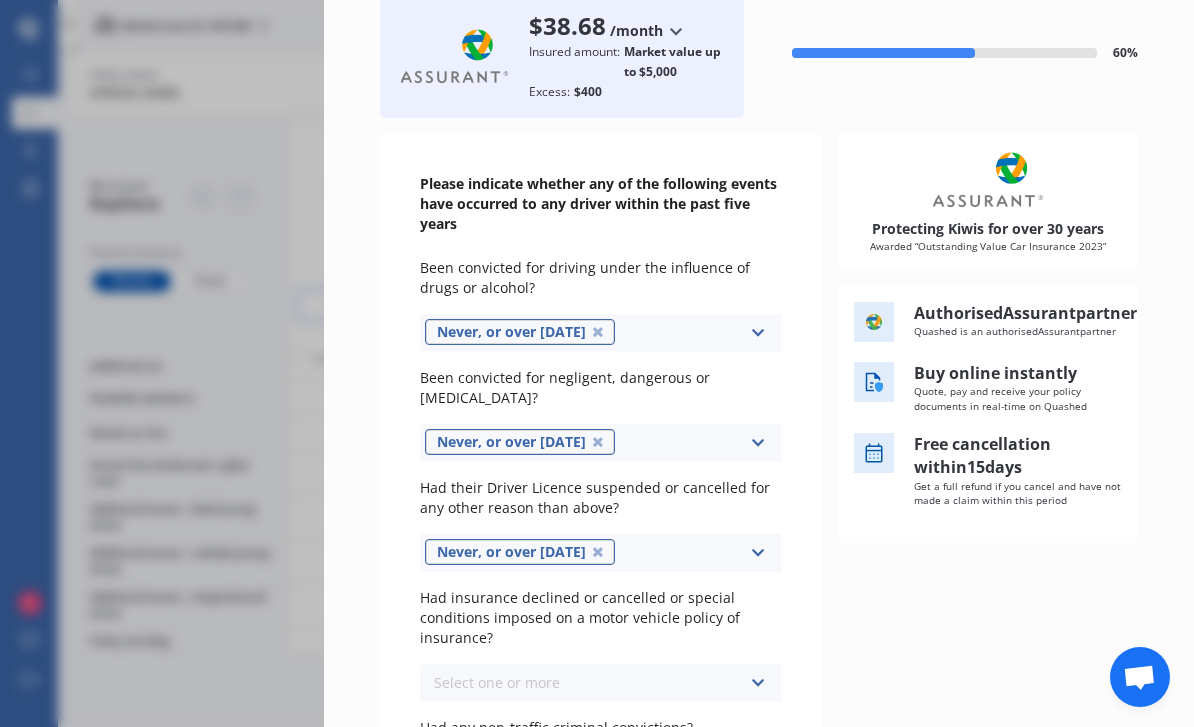 scroll, scrollTop: 239, scrollLeft: 0, axis: vertical 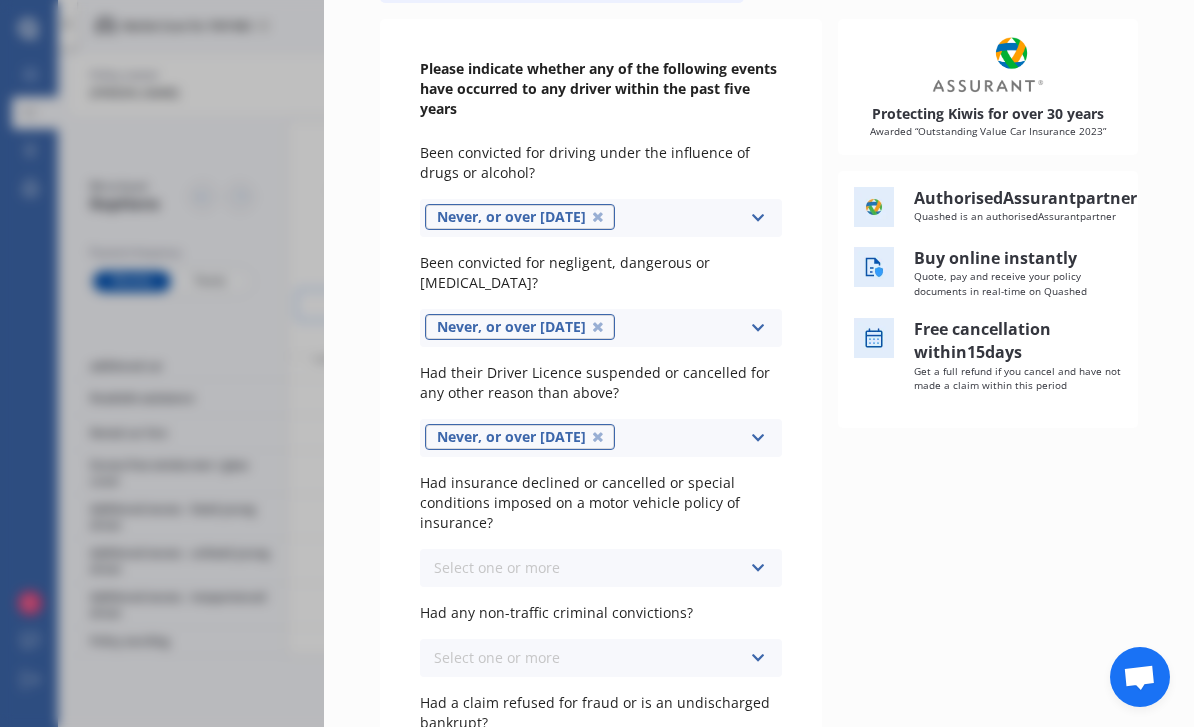 click on "Select one or more Never, or over [DATE] Last year 1 to [DATE] 2 to [DATE] 3 to [DATE]" at bounding box center [601, 568] 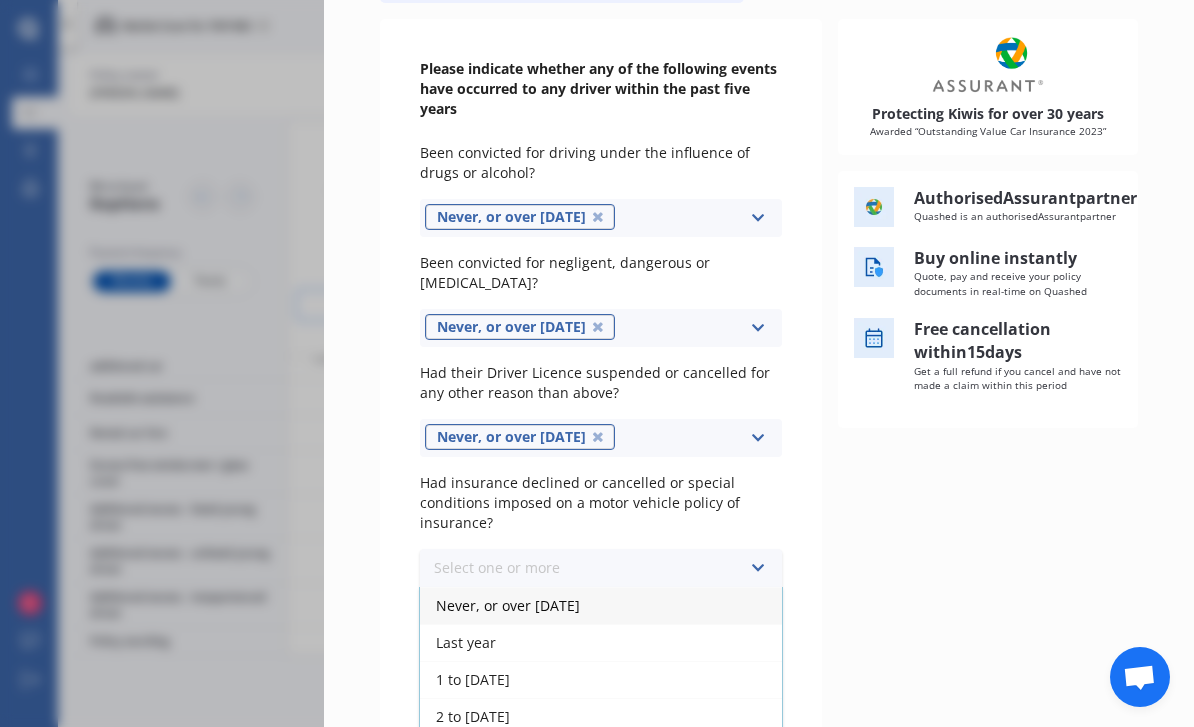 click on "Never, or over [DATE]" at bounding box center (601, 605) 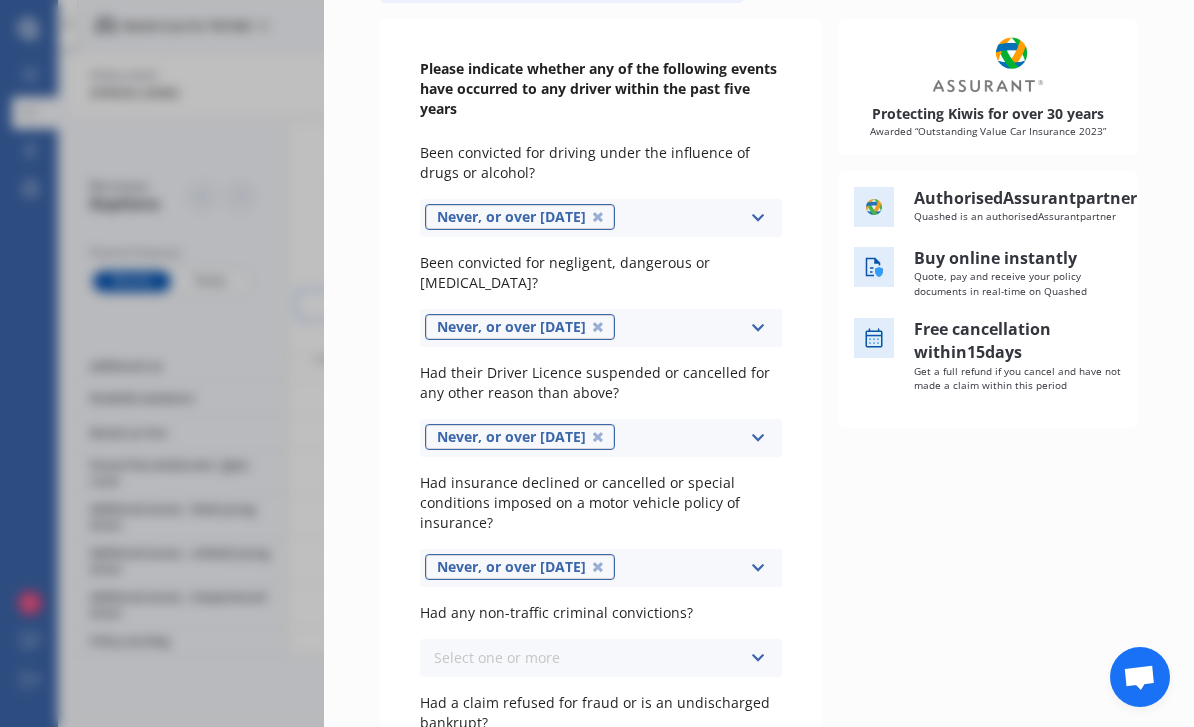 click on "Select one or more Never, or over [DATE] Last year 1 to [DATE] 2 to [DATE] 3 to [DATE]" at bounding box center [601, 658] 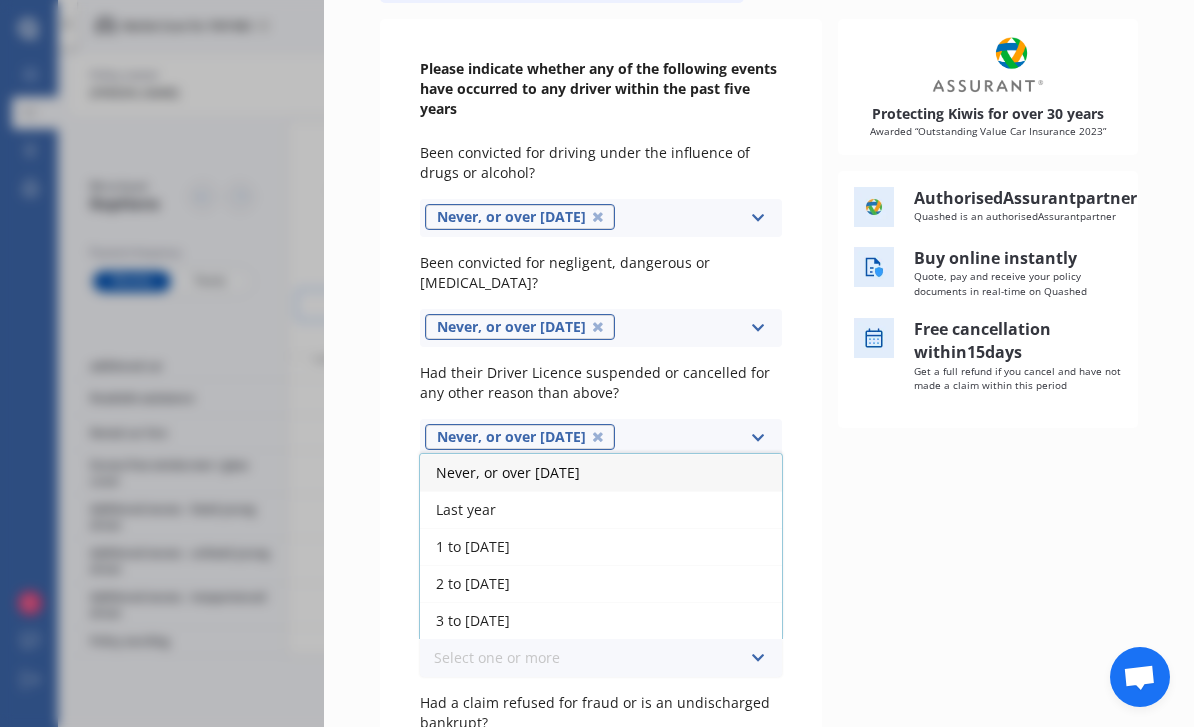 click on "Never, or over [DATE]" at bounding box center (601, 472) 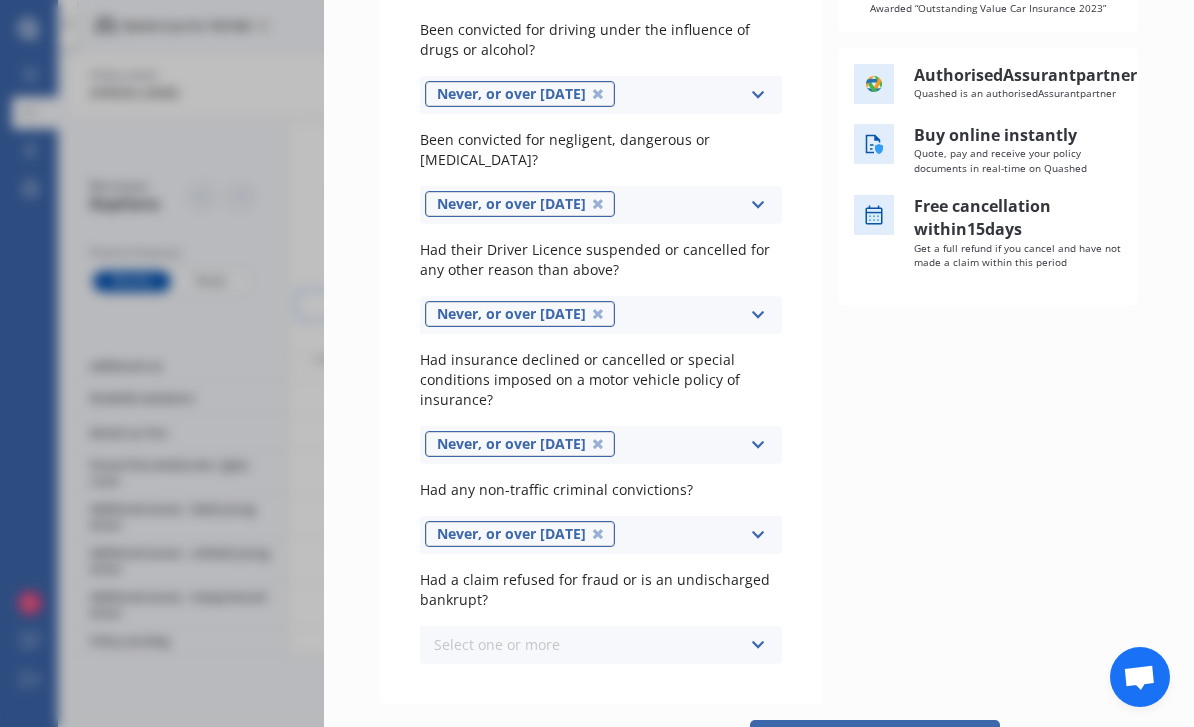 scroll, scrollTop: 361, scrollLeft: 0, axis: vertical 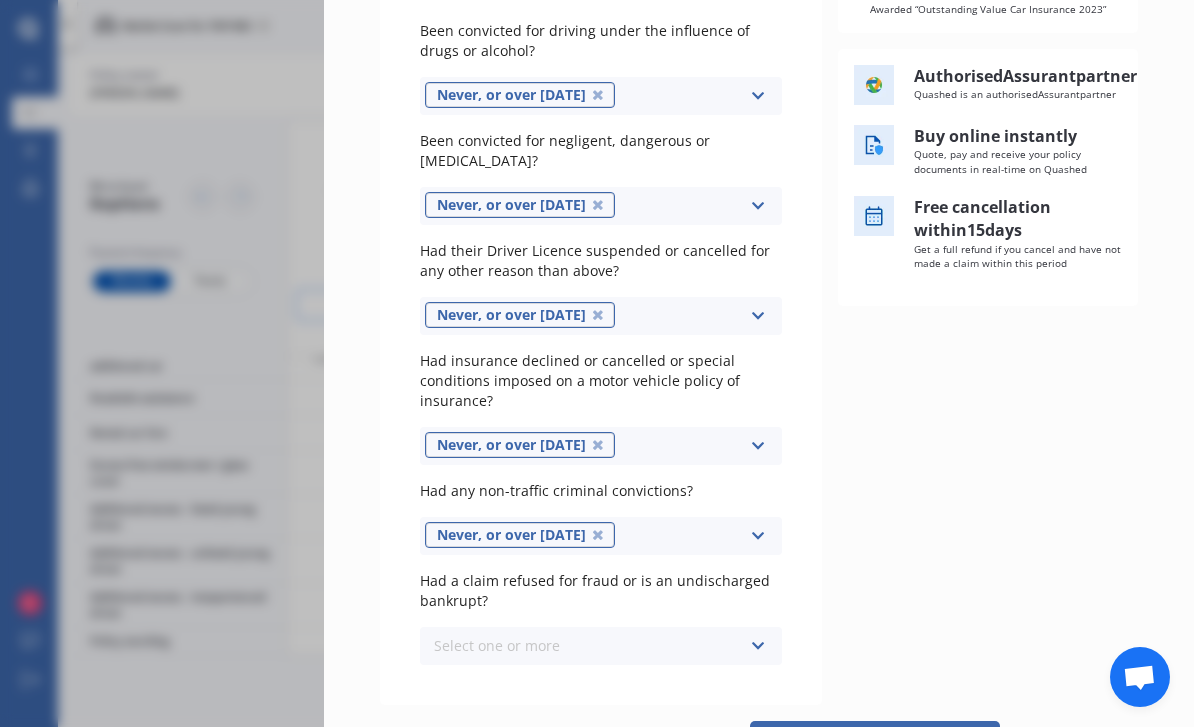 click on "Select one or more Never, or over [DATE] Last year 1 to [DATE] 2 to [DATE] 3 to [DATE]" at bounding box center (601, 646) 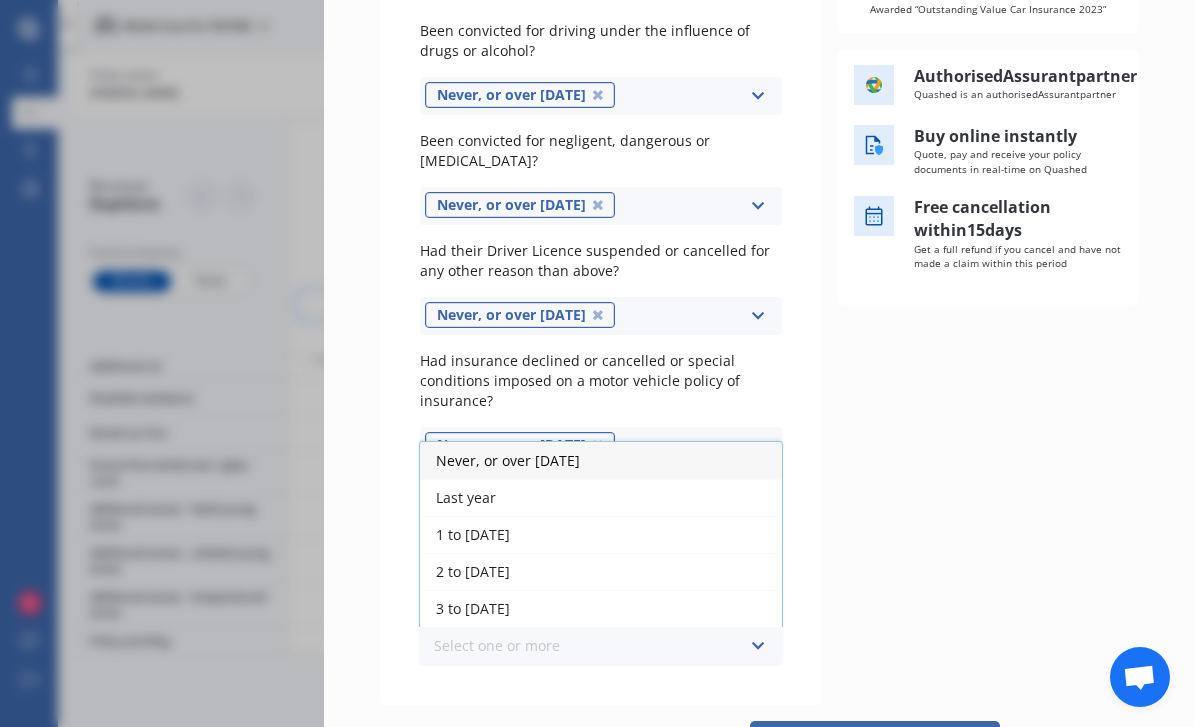 click on "Never, or over [DATE]" at bounding box center (601, 460) 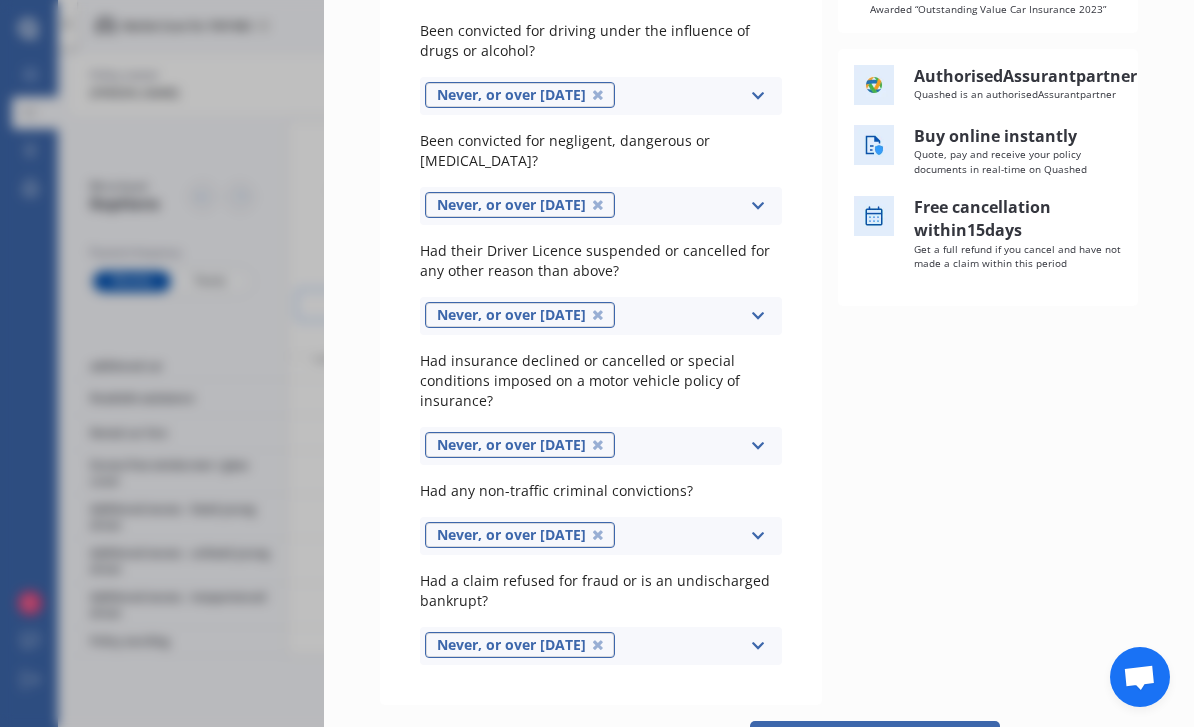 click on "Next" at bounding box center (875, 741) 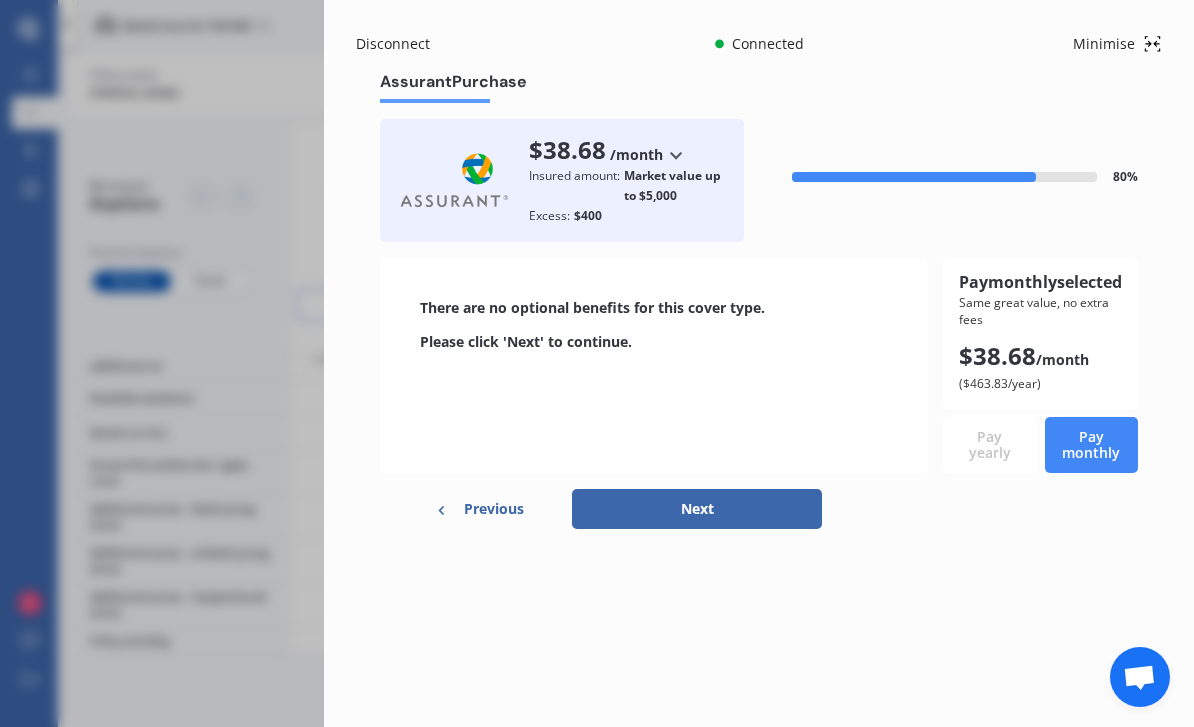click on "Pay monthly" at bounding box center (1092, 445) 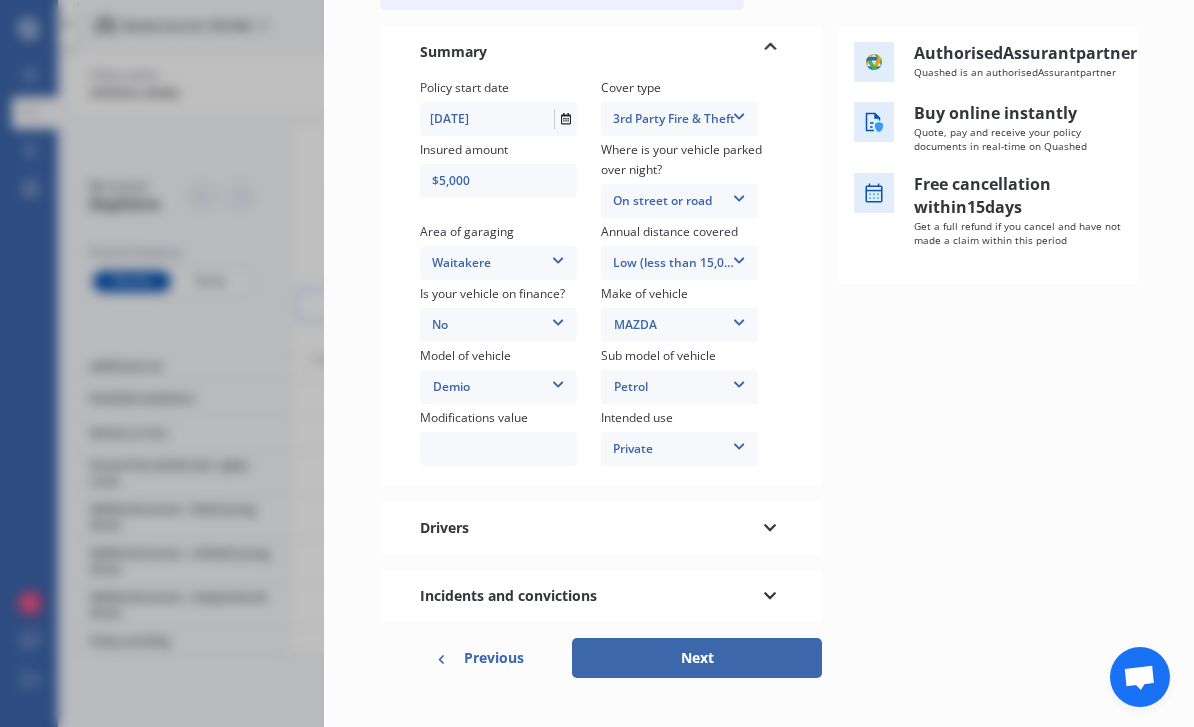 scroll, scrollTop: 230, scrollLeft: 0, axis: vertical 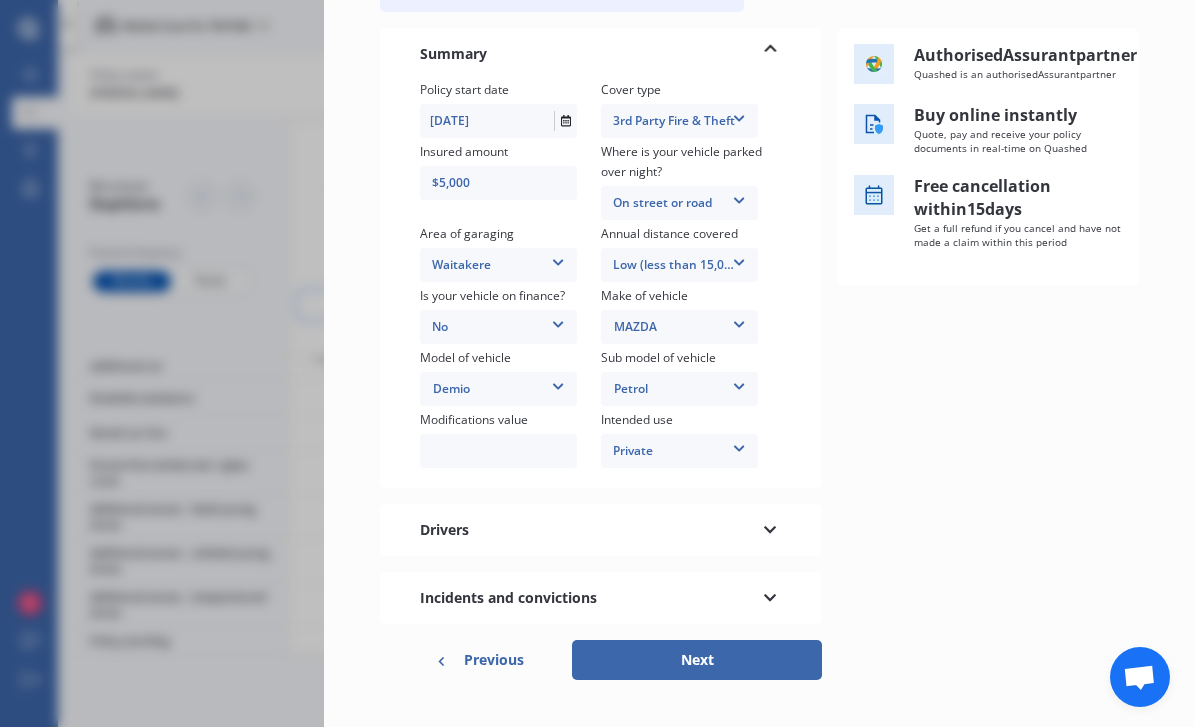 click on "Drivers" at bounding box center (601, 530) 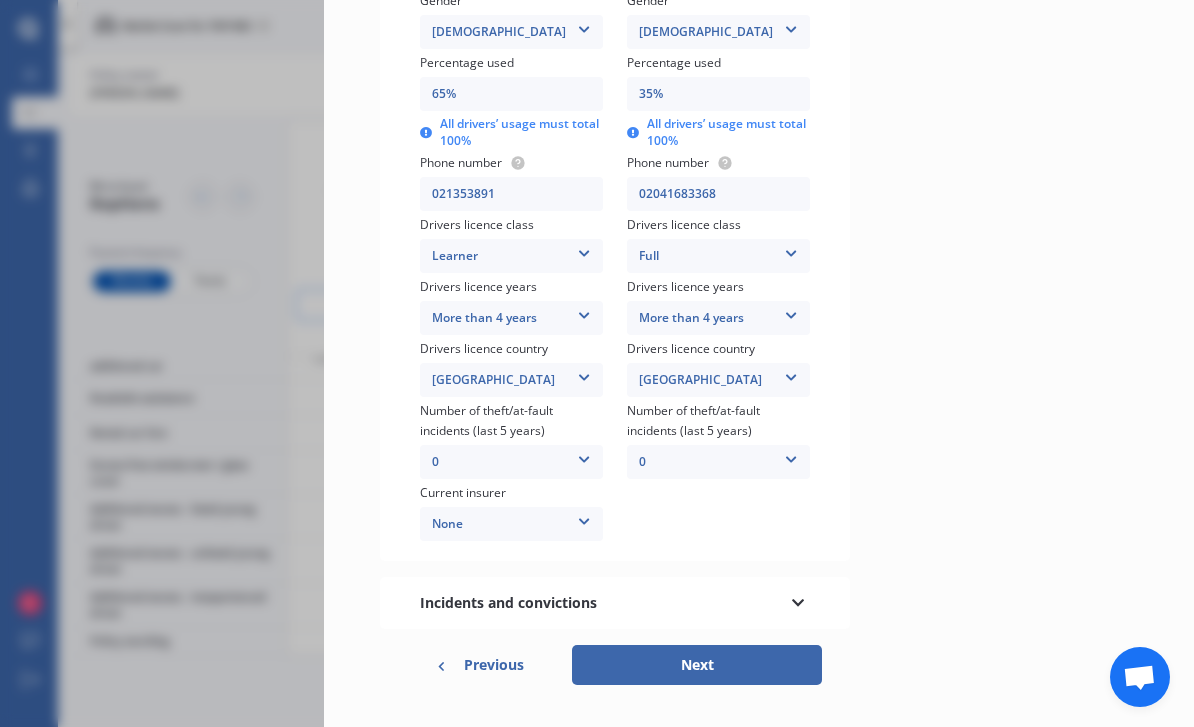 click on "Incidents and convictions" at bounding box center (615, 603) 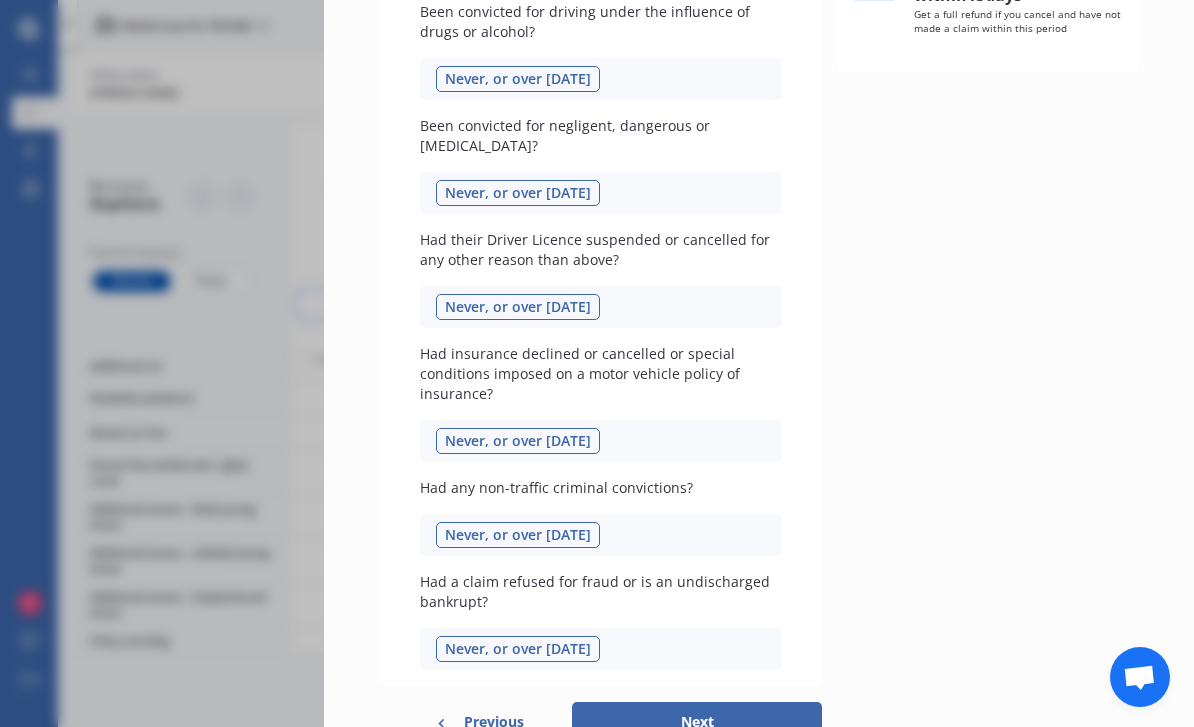click on "Next" at bounding box center [697, 722] 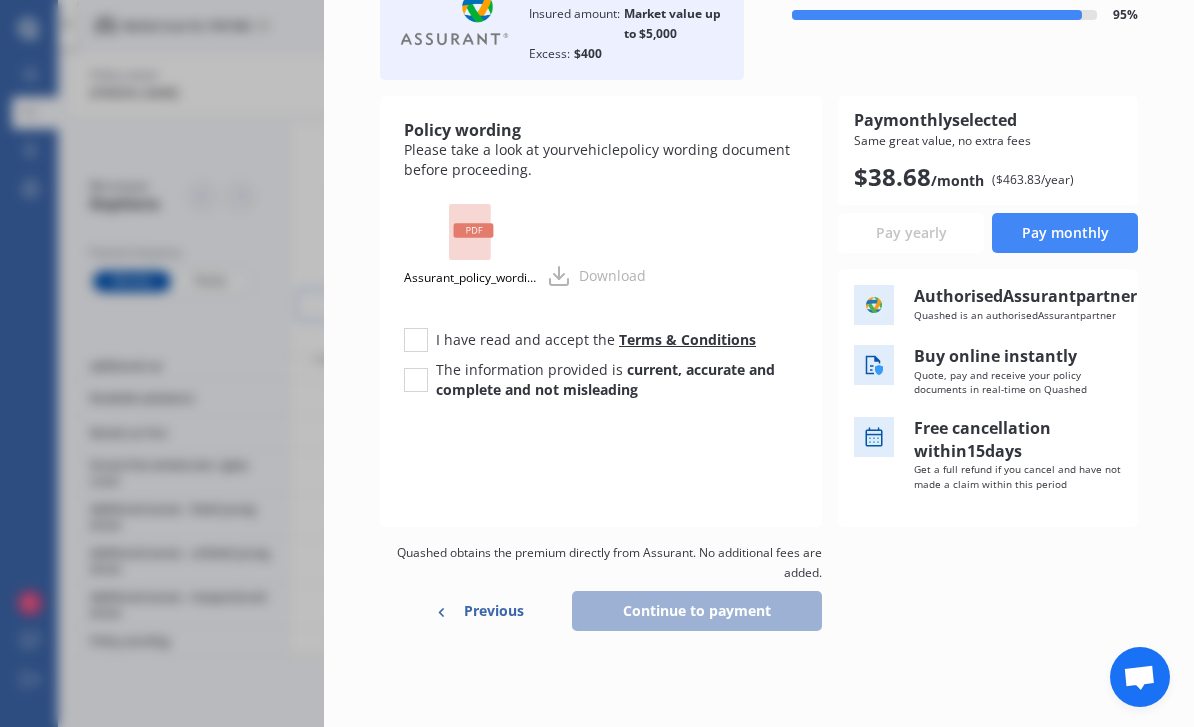 scroll, scrollTop: 0, scrollLeft: 0, axis: both 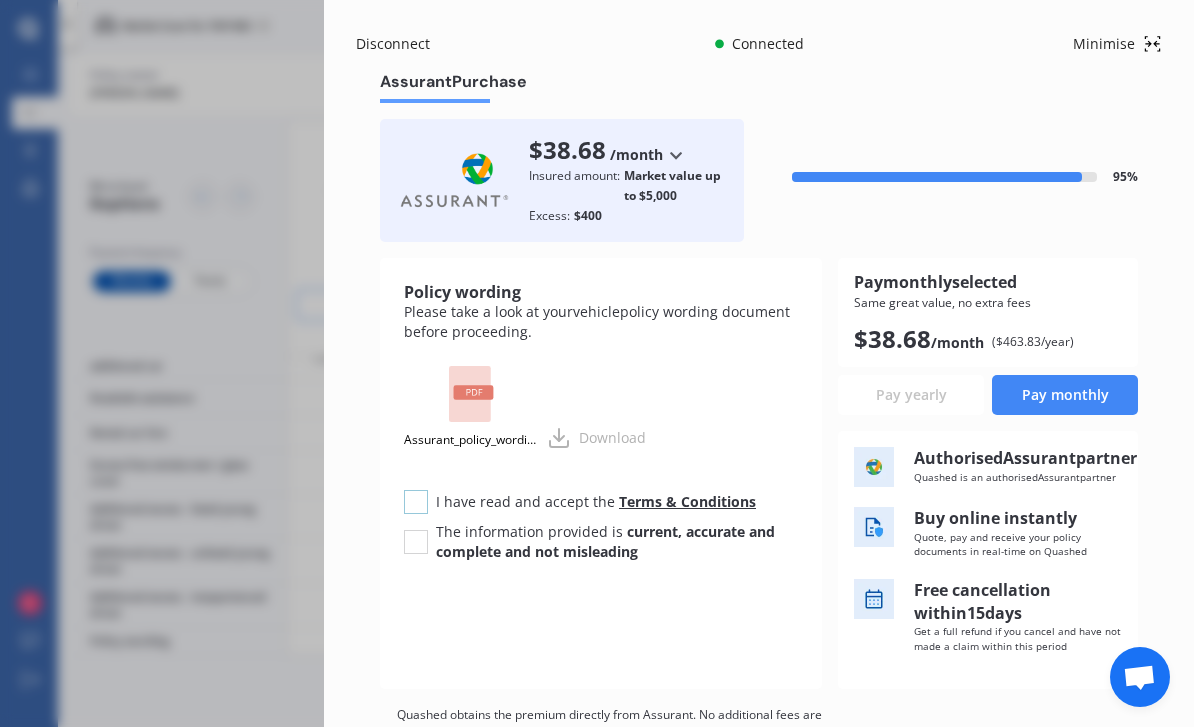 click at bounding box center [416, 490] 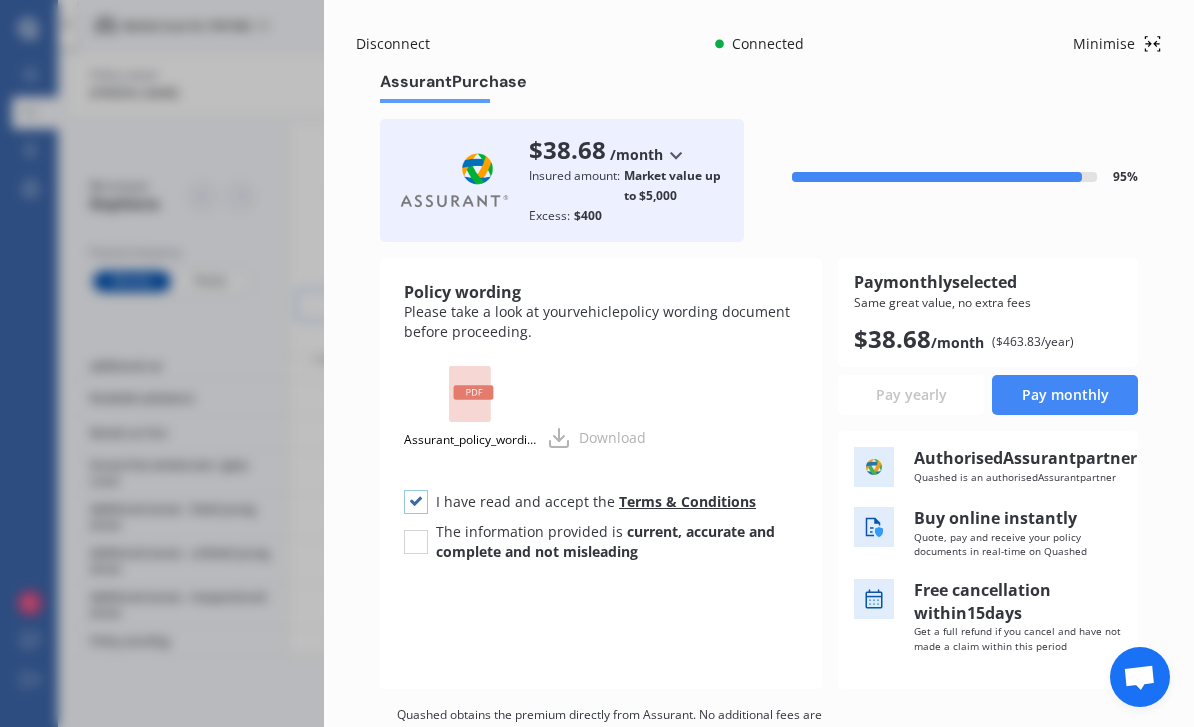 checkbox on "true" 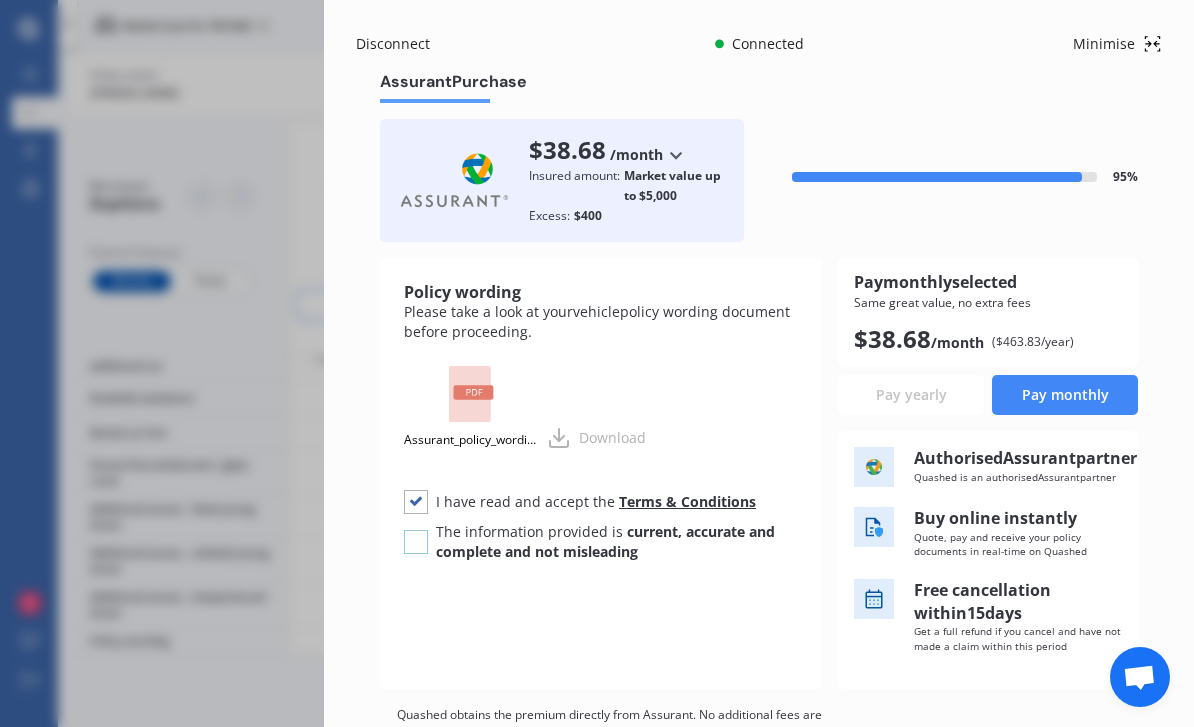 click at bounding box center (416, 530) 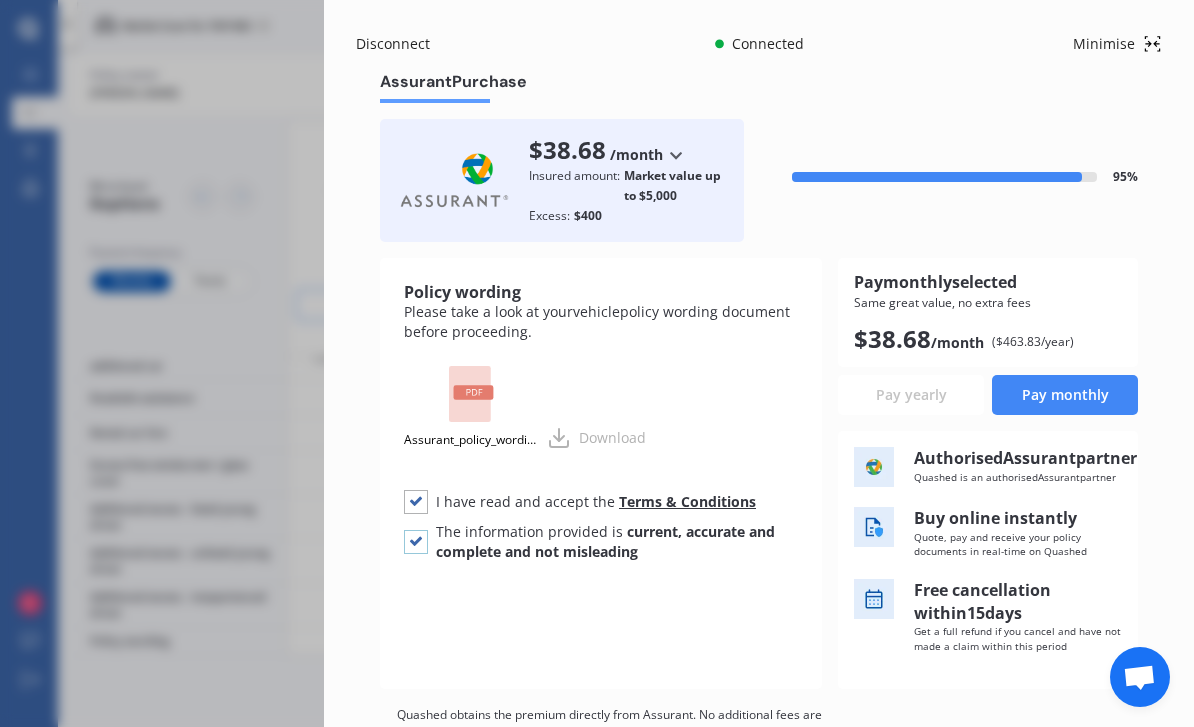 checkbox on "true" 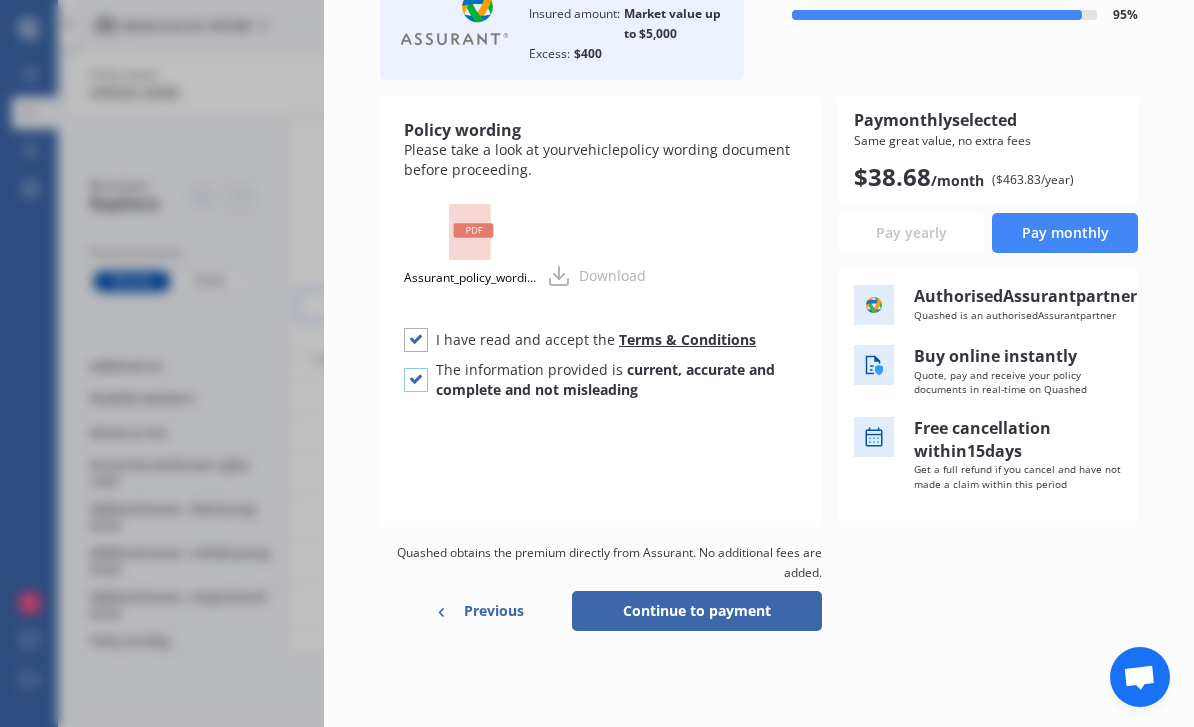 scroll, scrollTop: 166, scrollLeft: 0, axis: vertical 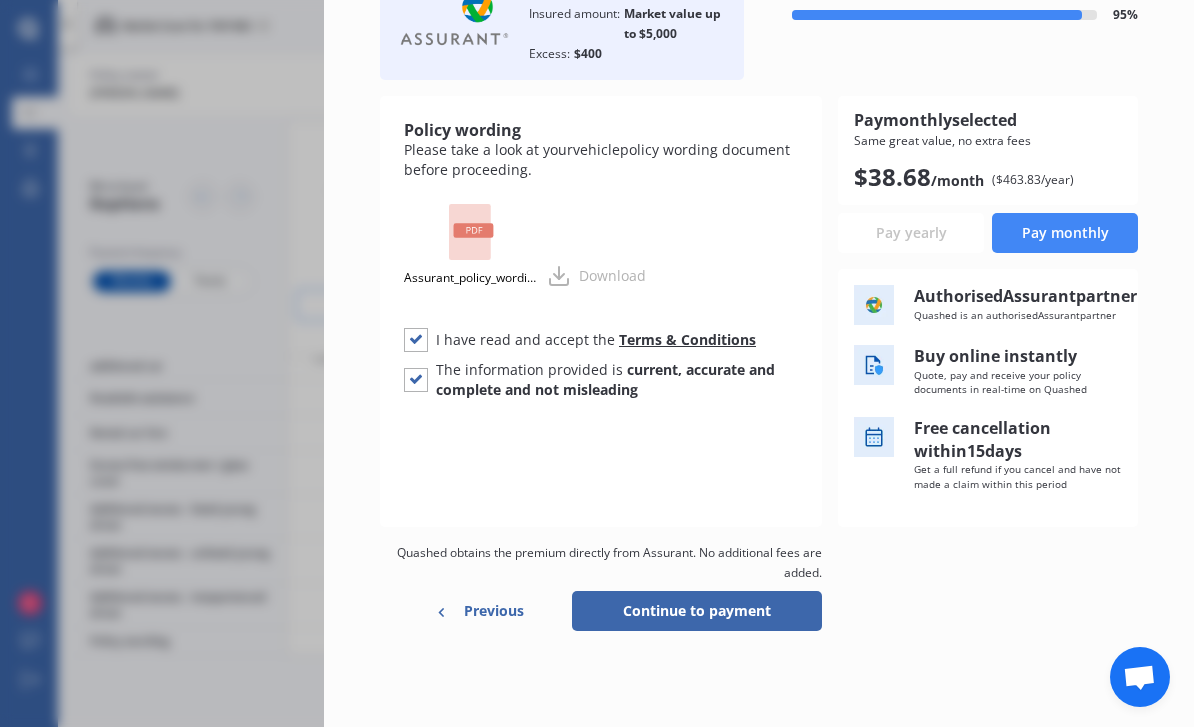 click on "Continue to payment" at bounding box center [697, 611] 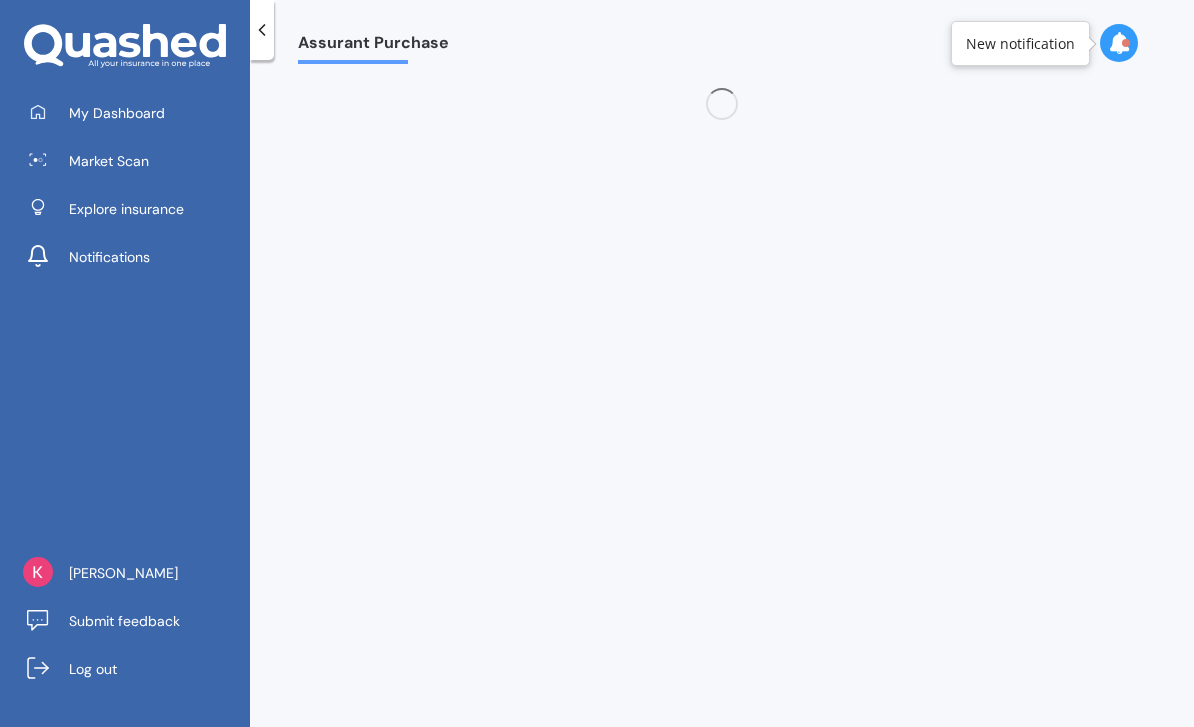 scroll, scrollTop: 0, scrollLeft: 0, axis: both 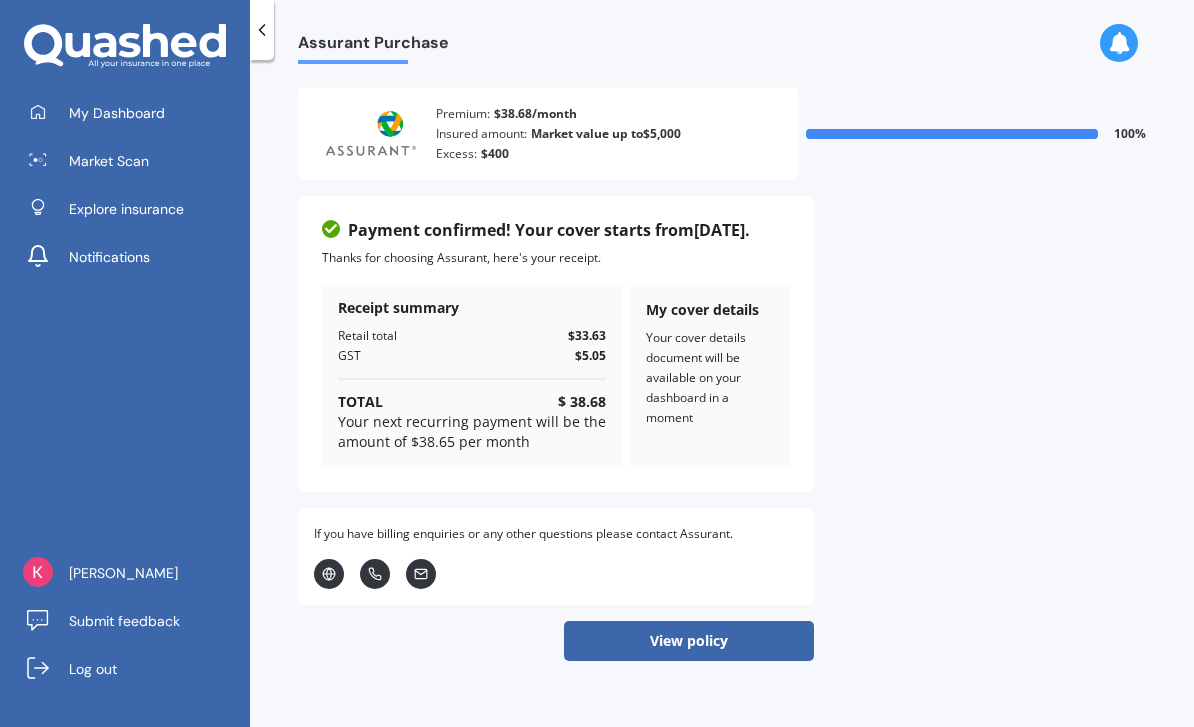 click on "View policy" at bounding box center (689, 641) 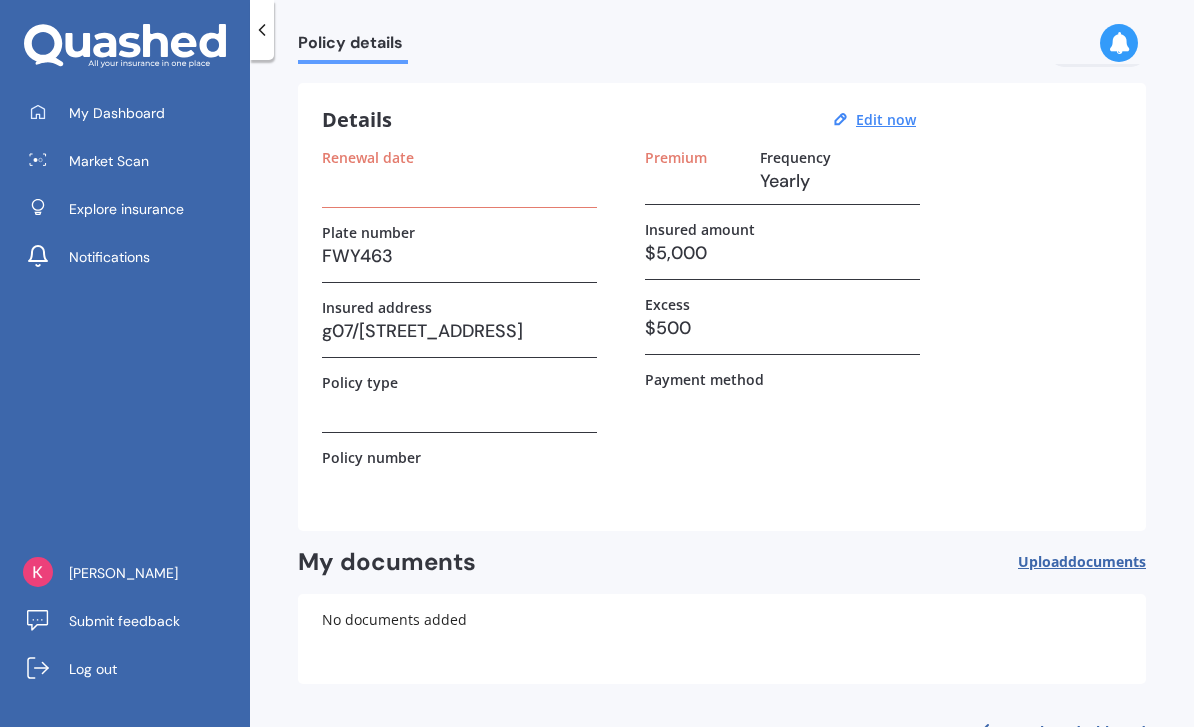 scroll, scrollTop: 50, scrollLeft: 0, axis: vertical 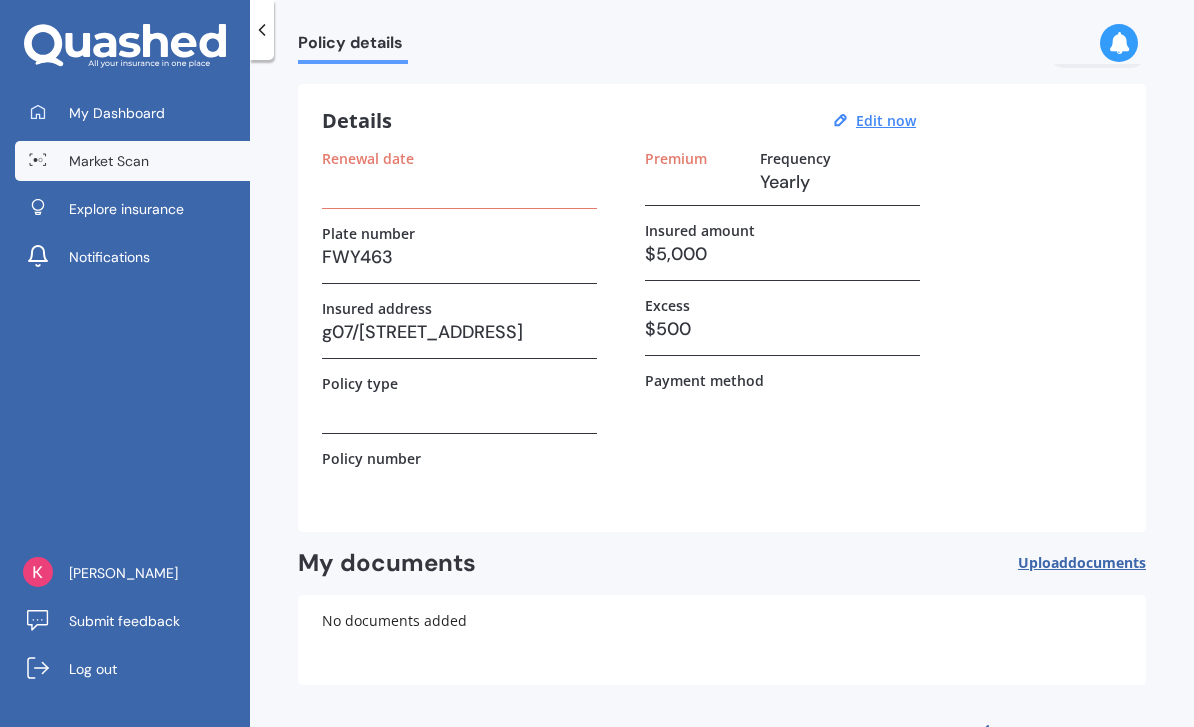click on "Market Scan" at bounding box center [109, 161] 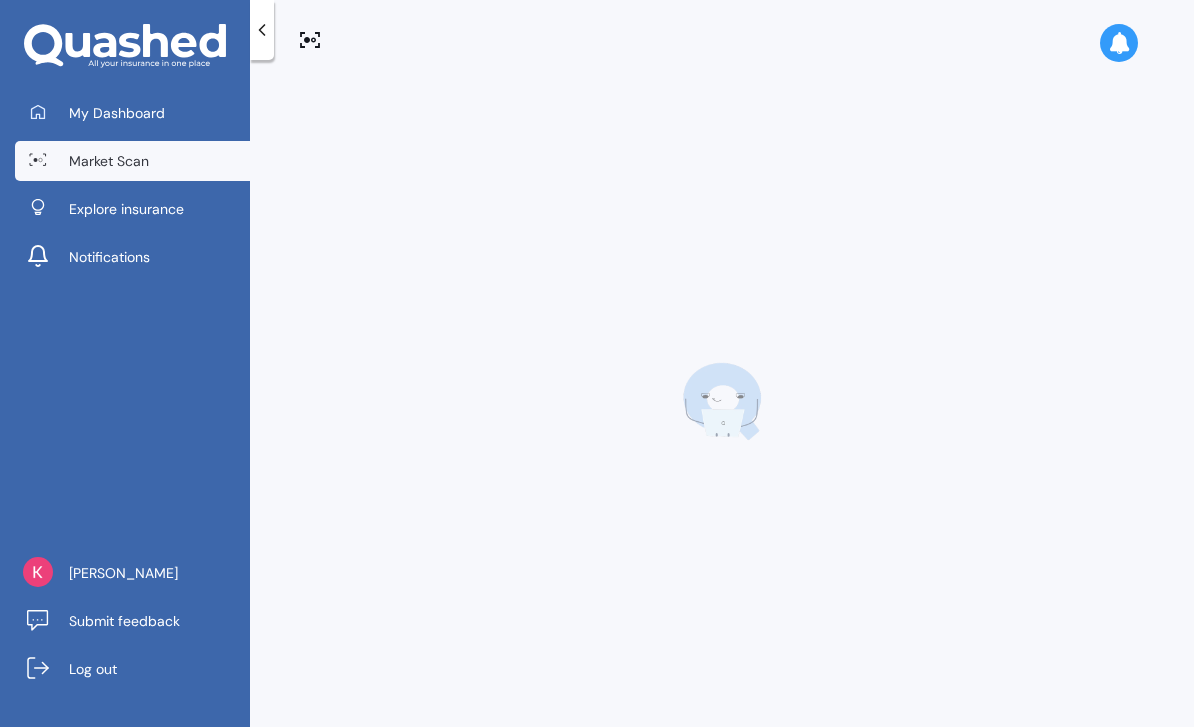 scroll, scrollTop: 0, scrollLeft: 0, axis: both 